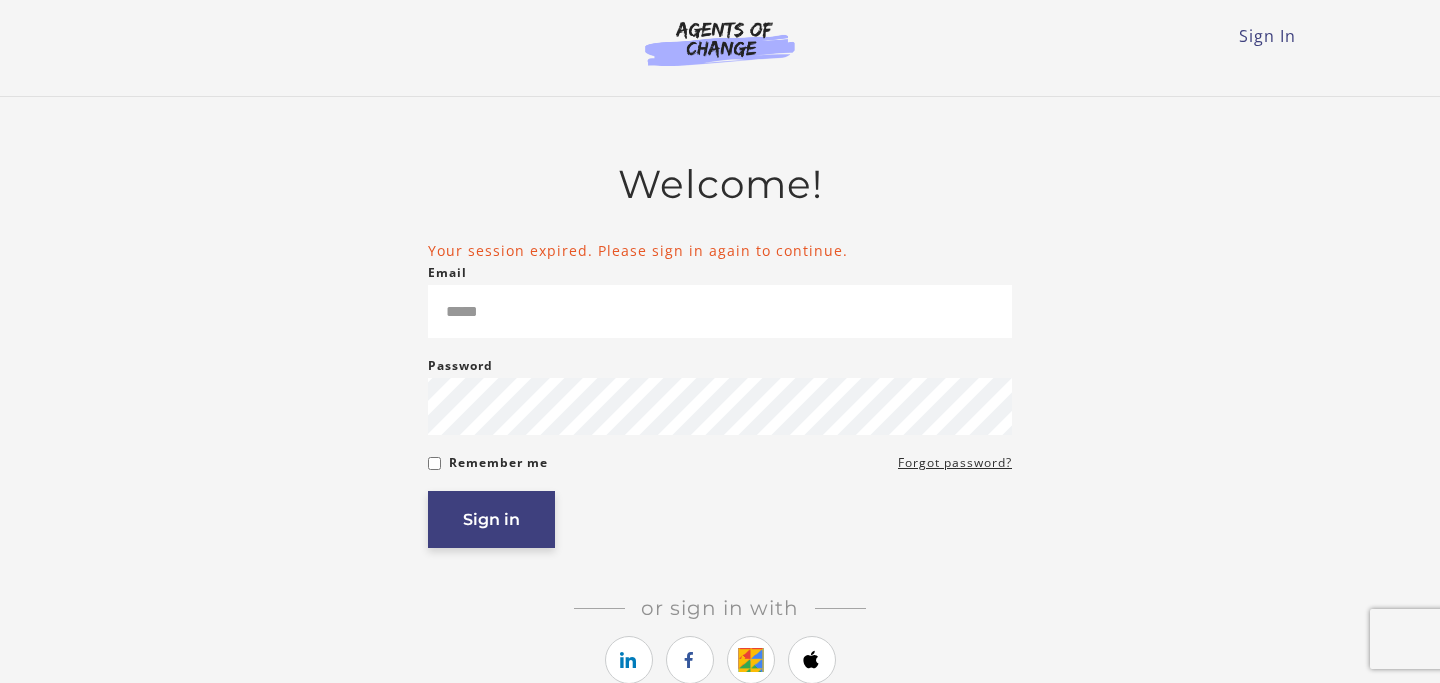 scroll, scrollTop: 0, scrollLeft: 0, axis: both 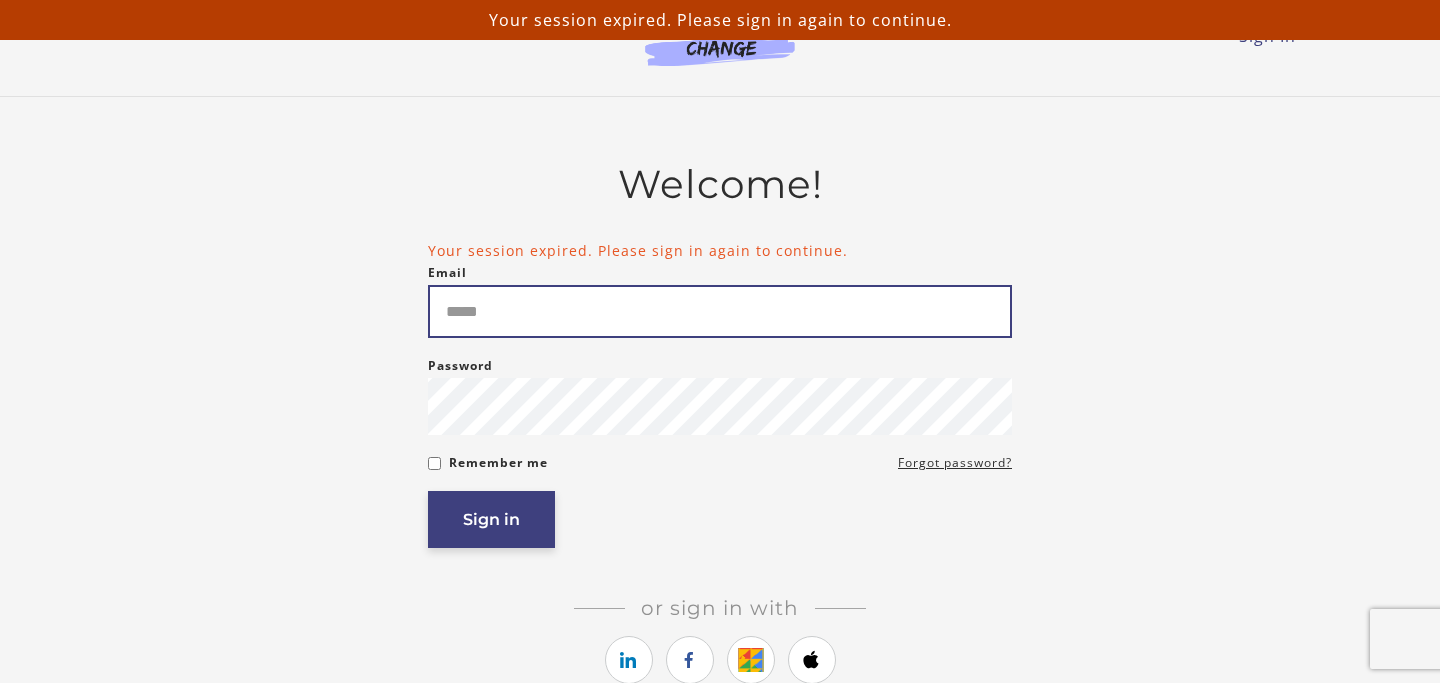 type on "**********" 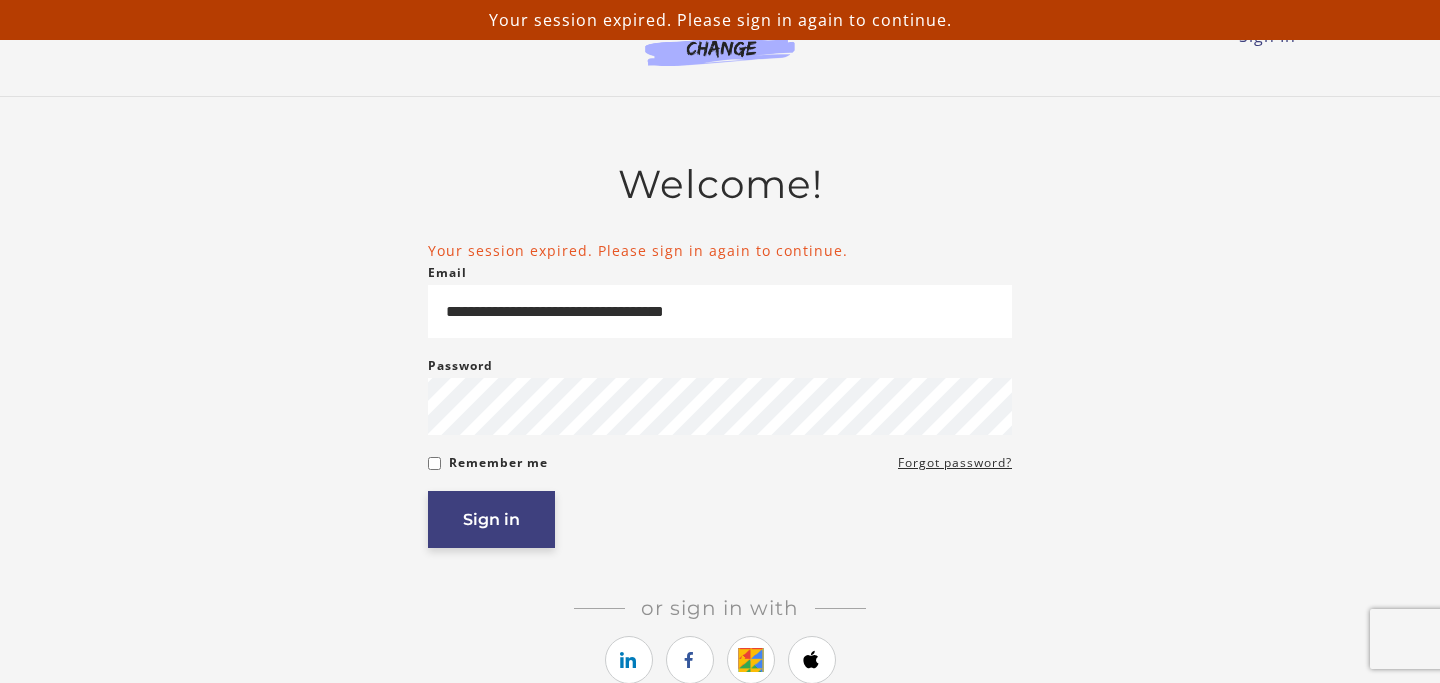 click on "Sign in" at bounding box center (491, 519) 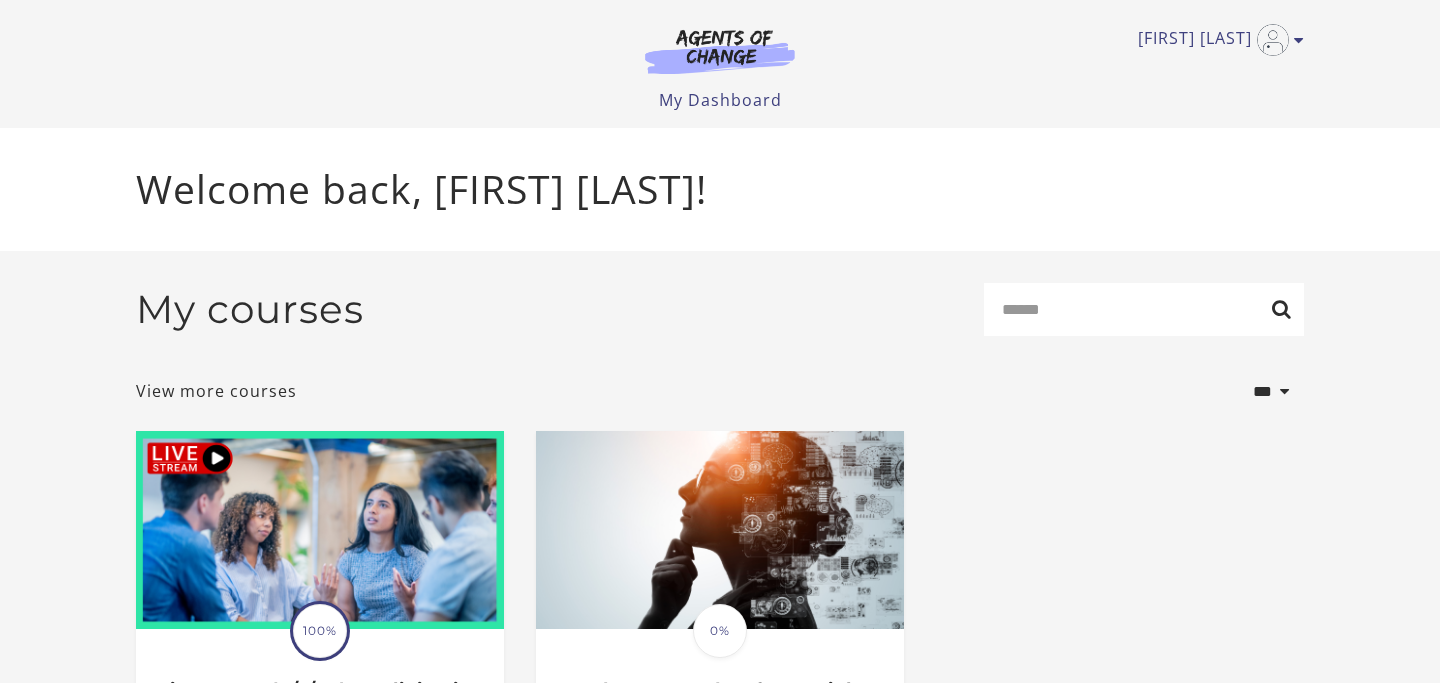 scroll, scrollTop: 0, scrollLeft: 0, axis: both 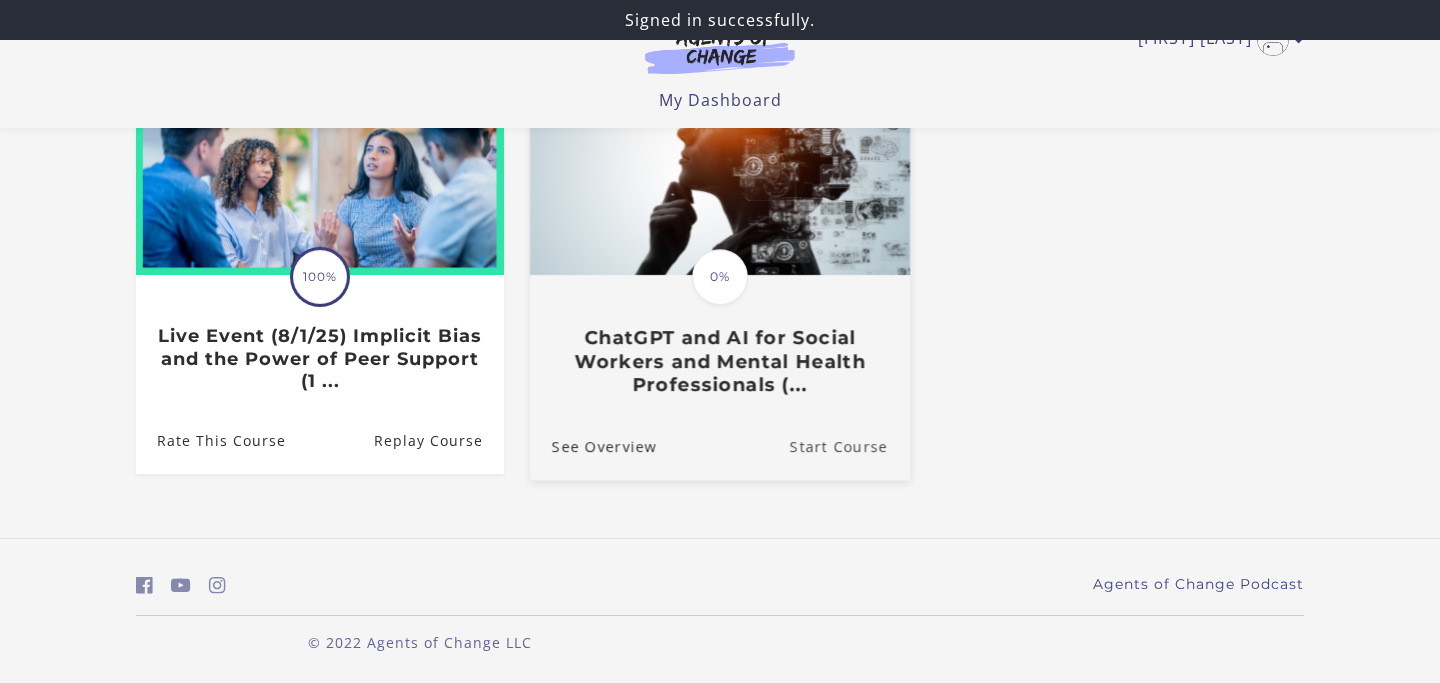 click on "Start Course" at bounding box center (850, 446) 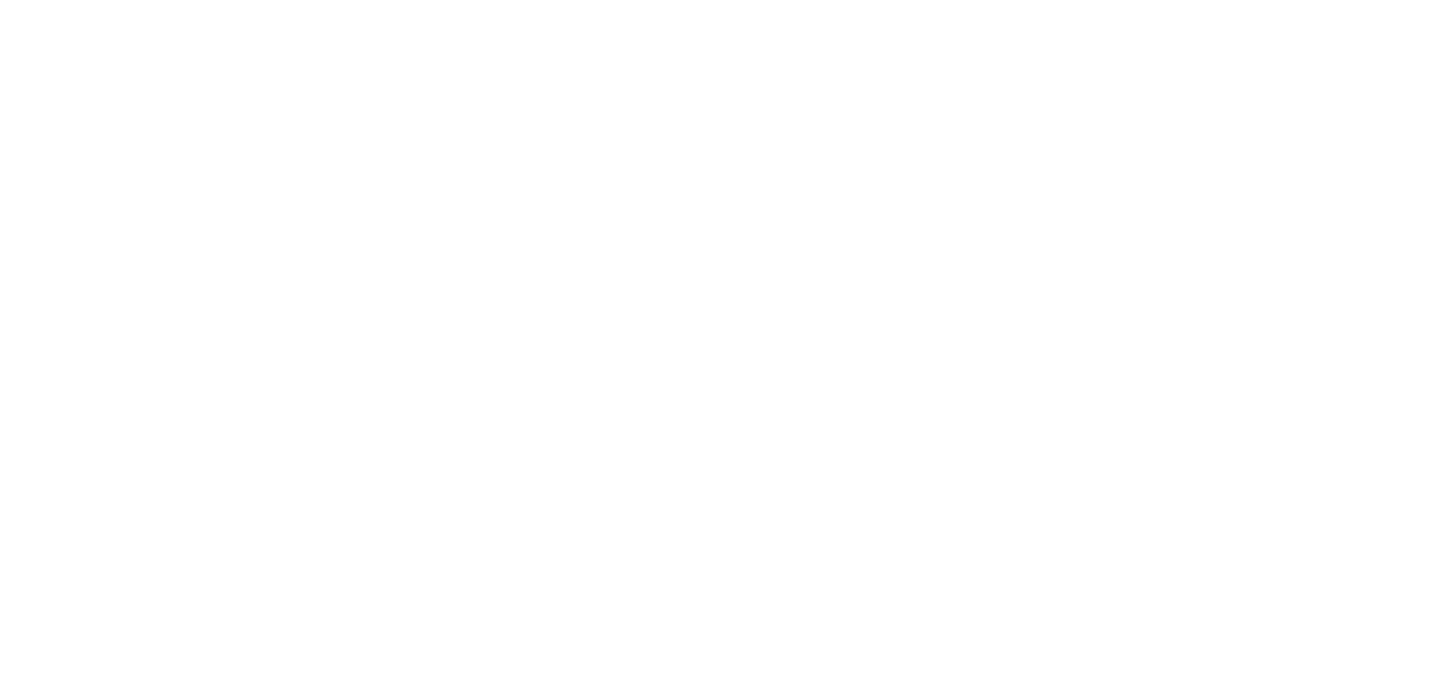 scroll, scrollTop: 0, scrollLeft: 0, axis: both 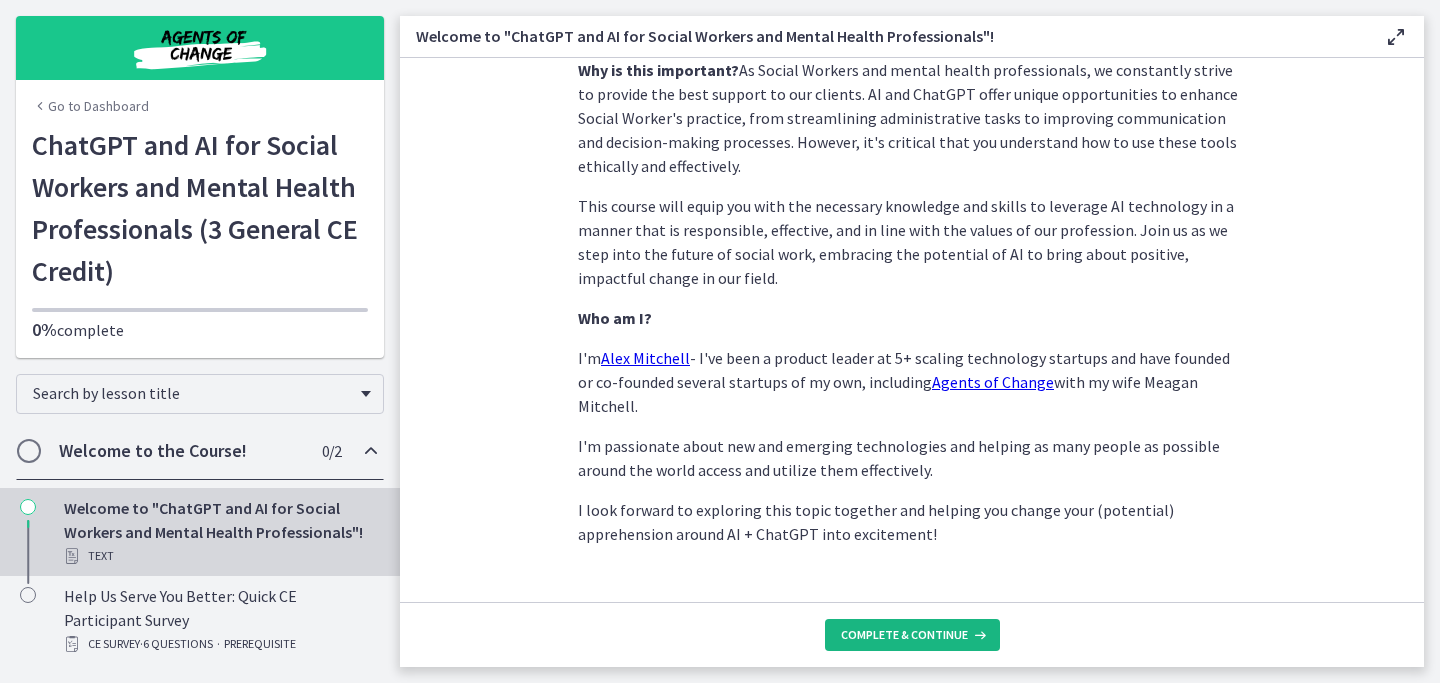 click on "Complete & continue" at bounding box center (904, 635) 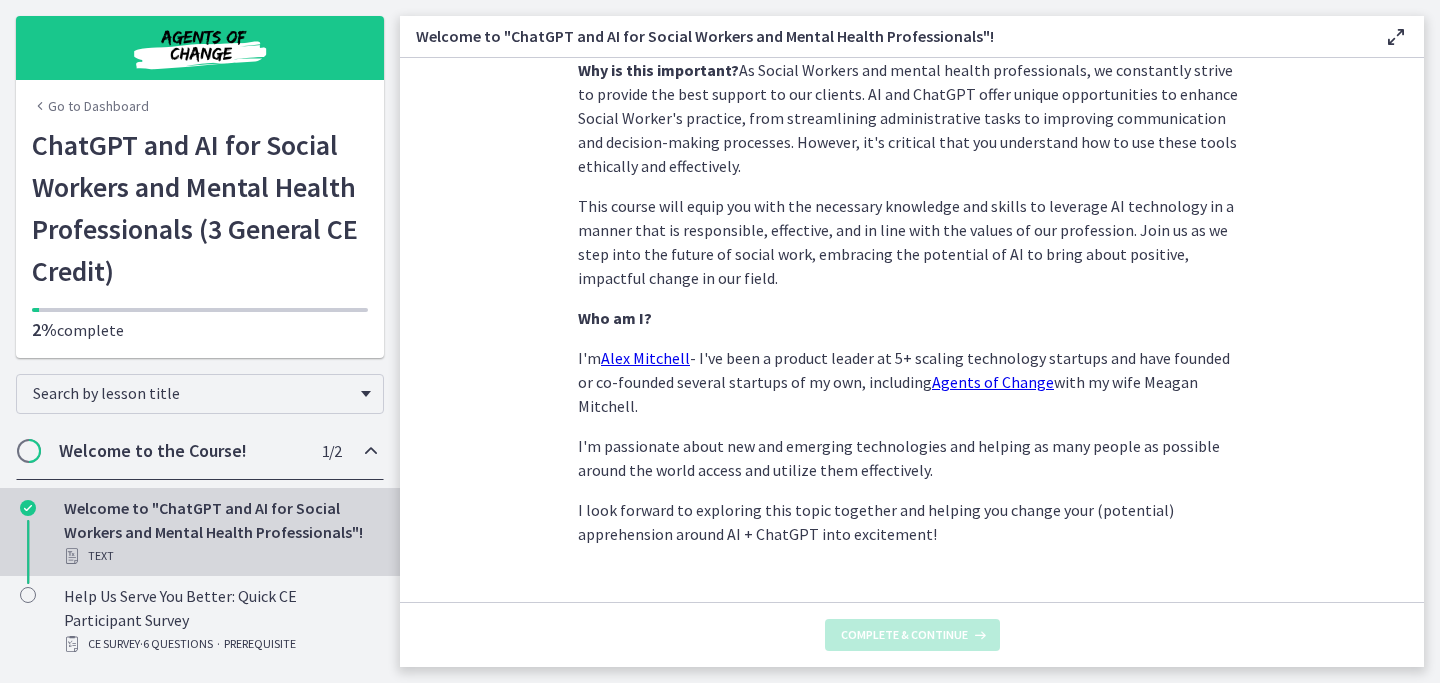 scroll, scrollTop: 0, scrollLeft: 0, axis: both 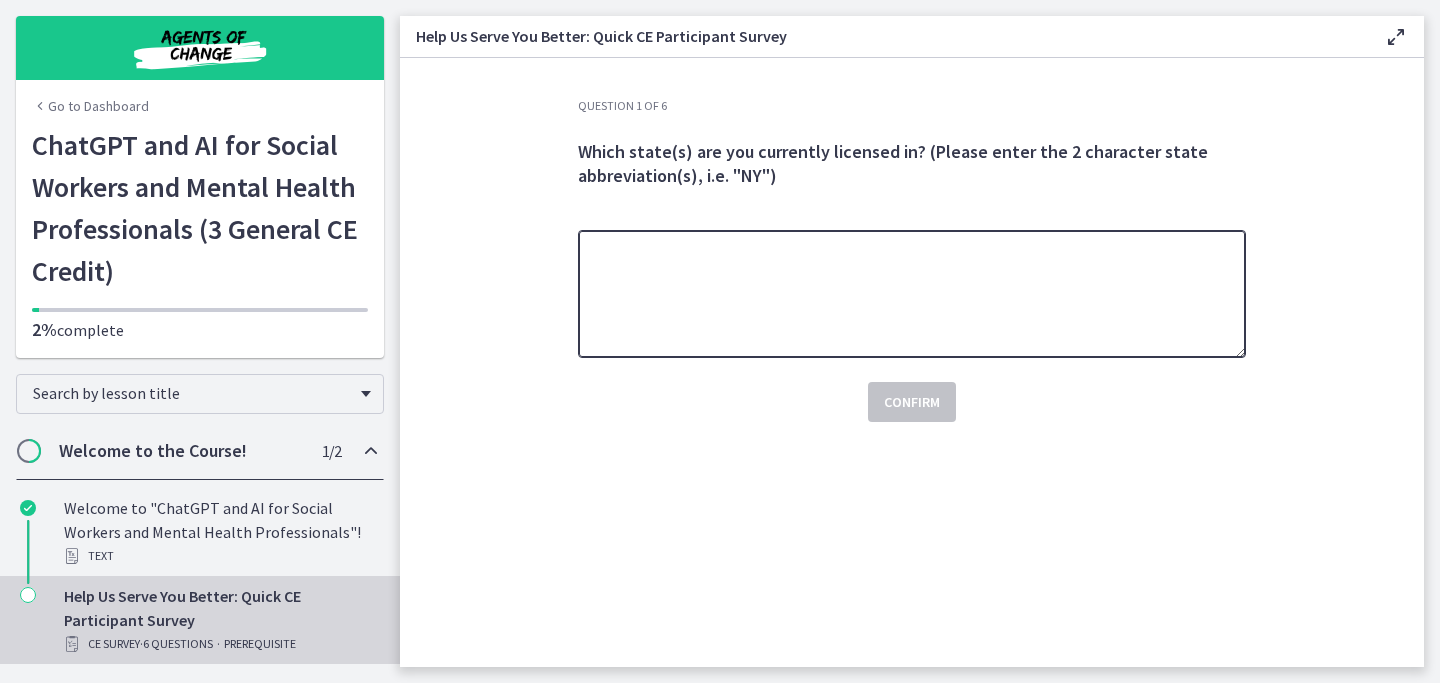 click at bounding box center (912, 294) 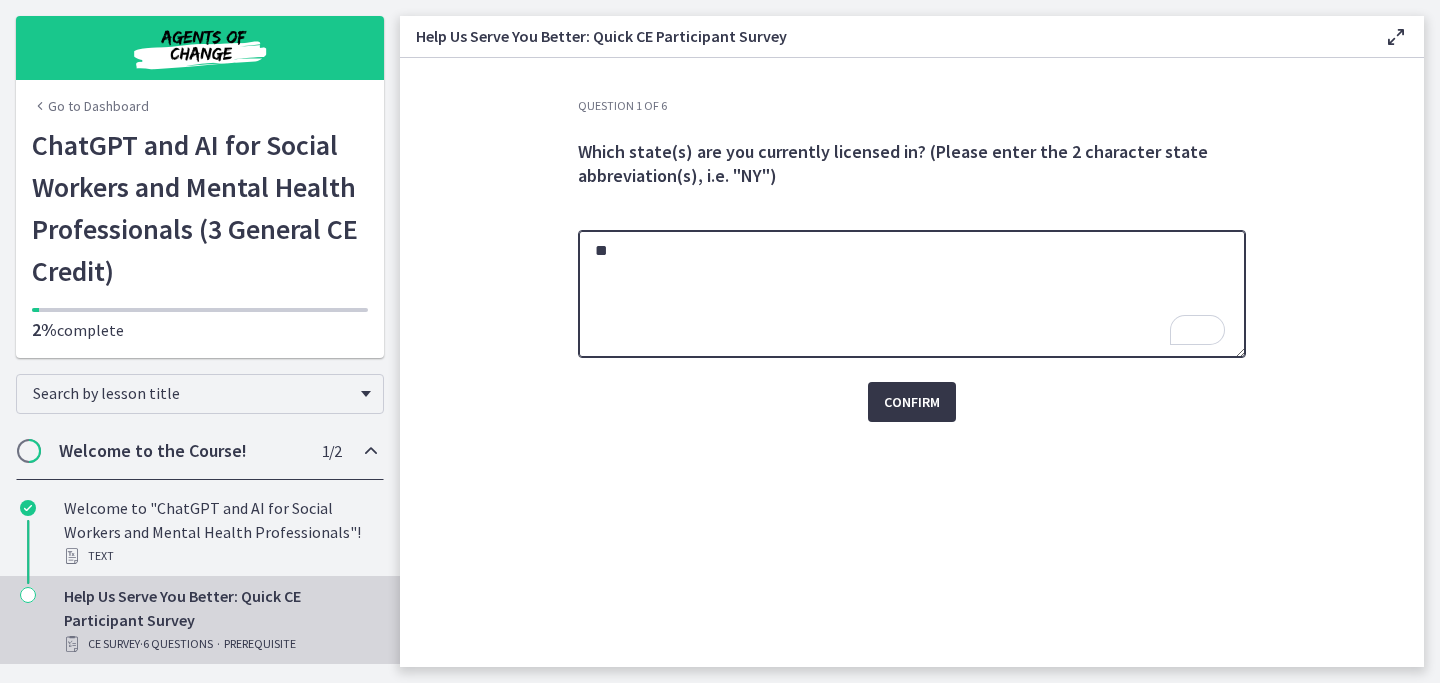 type on "**" 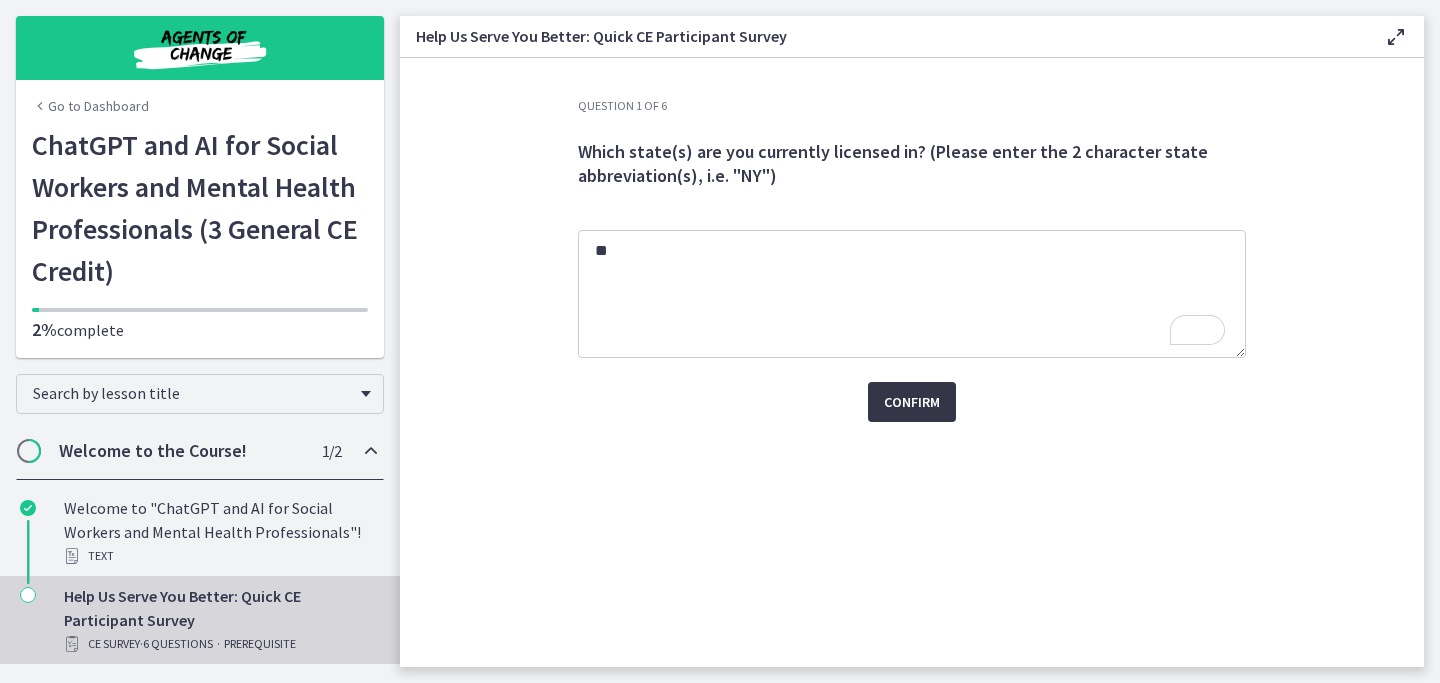 click on "Confirm" at bounding box center [912, 402] 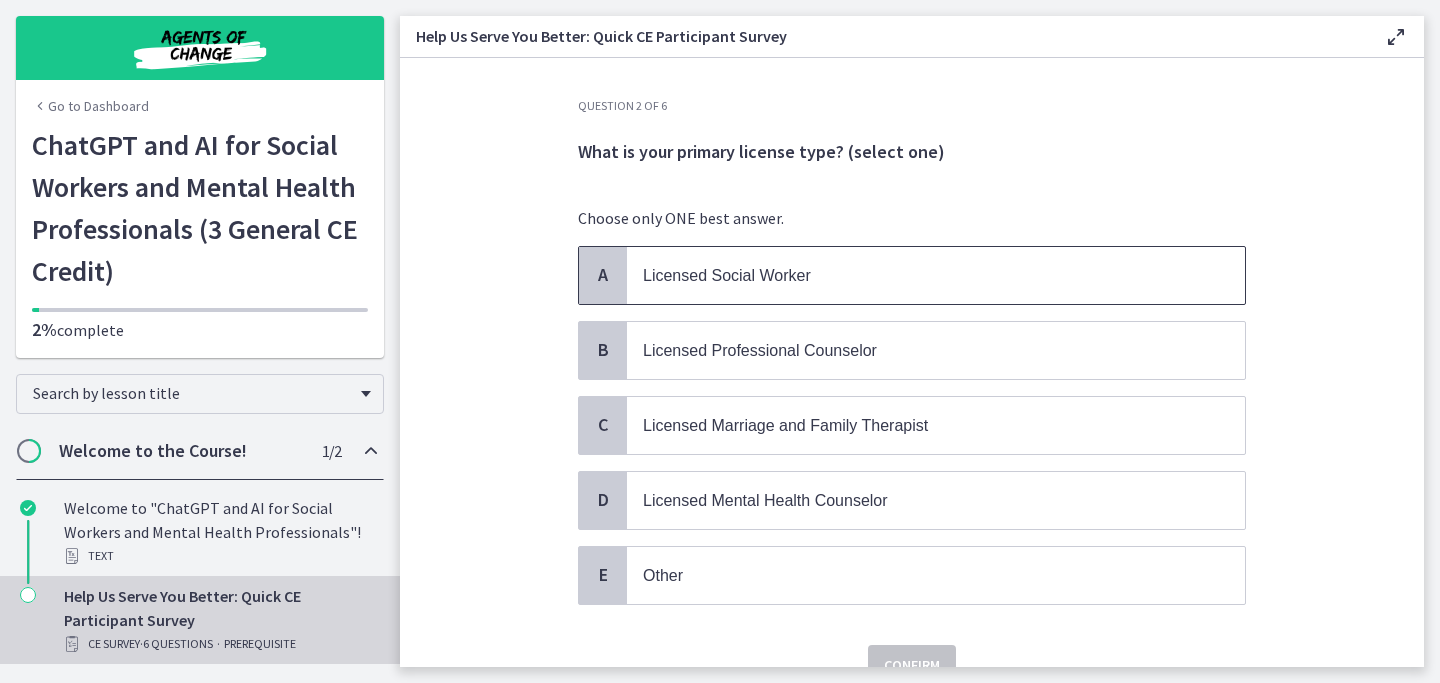 click on "Licensed Social Worker" at bounding box center (916, 275) 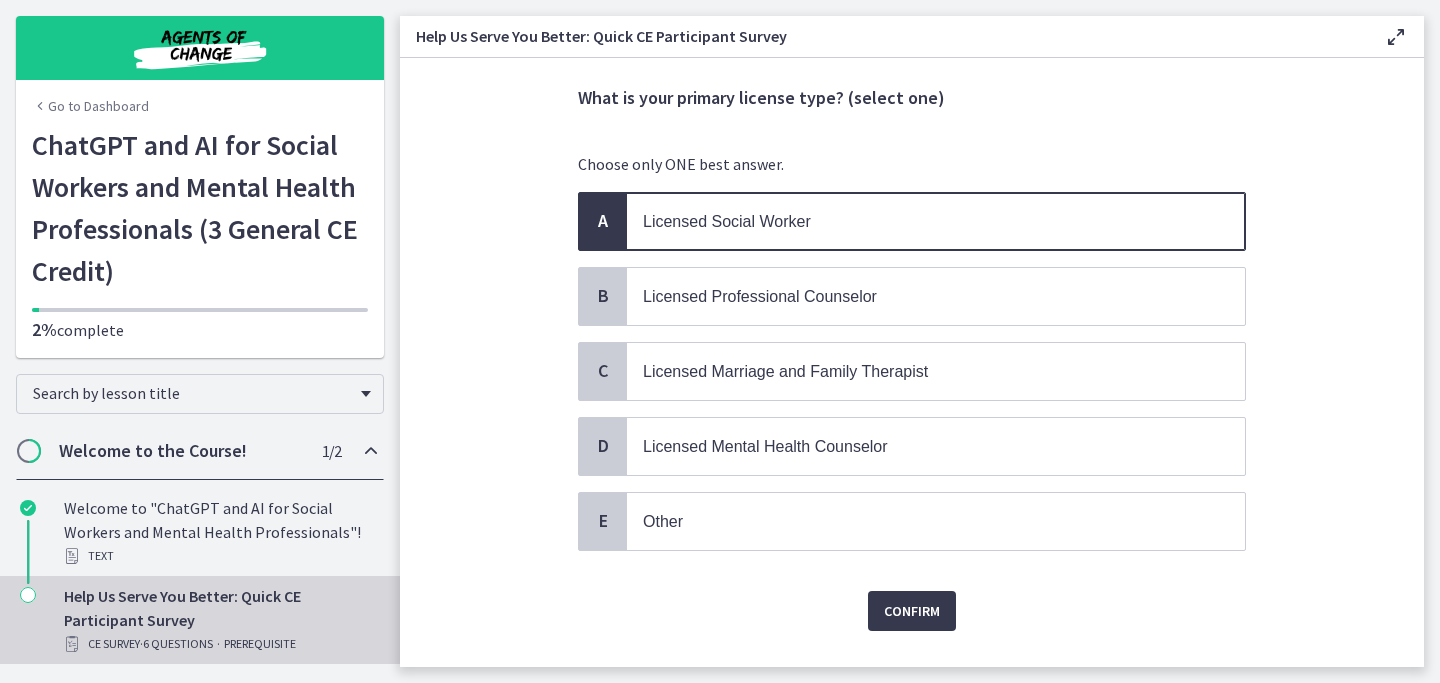 scroll, scrollTop: 93, scrollLeft: 0, axis: vertical 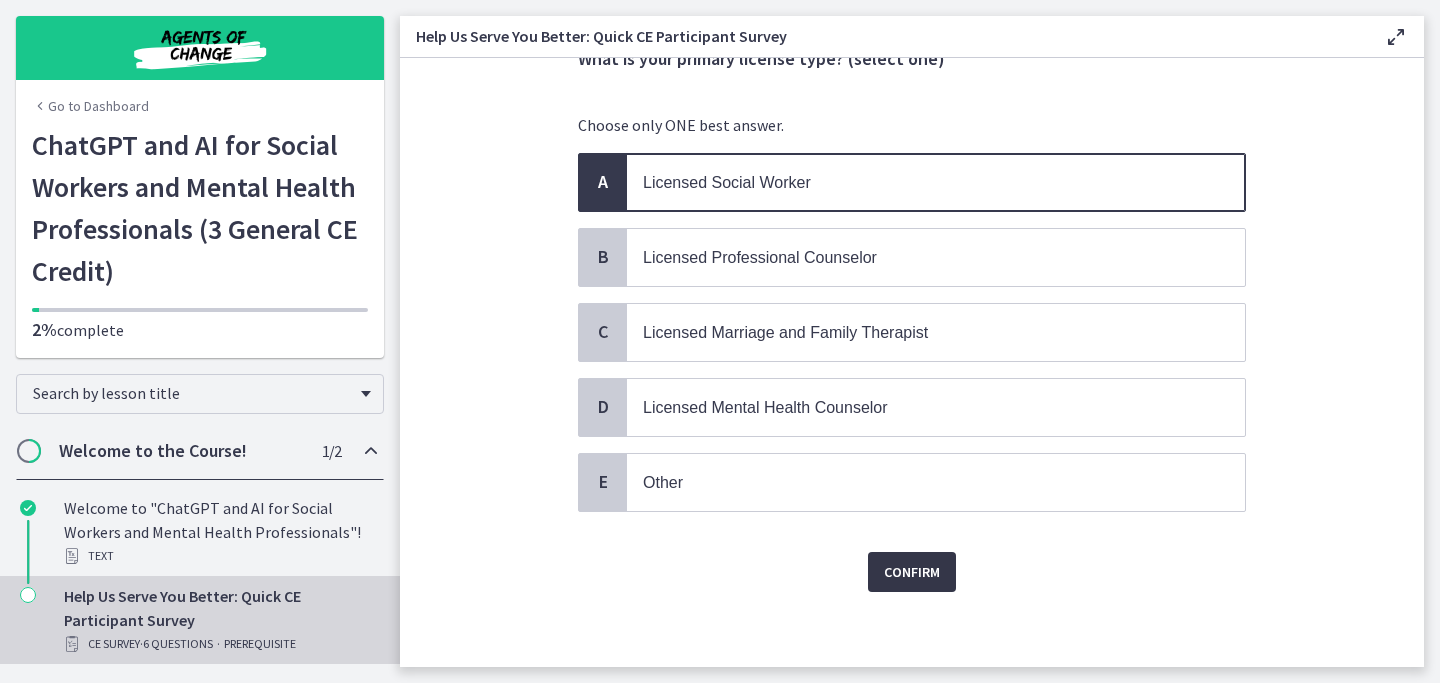 click on "Confirm" at bounding box center [912, 572] 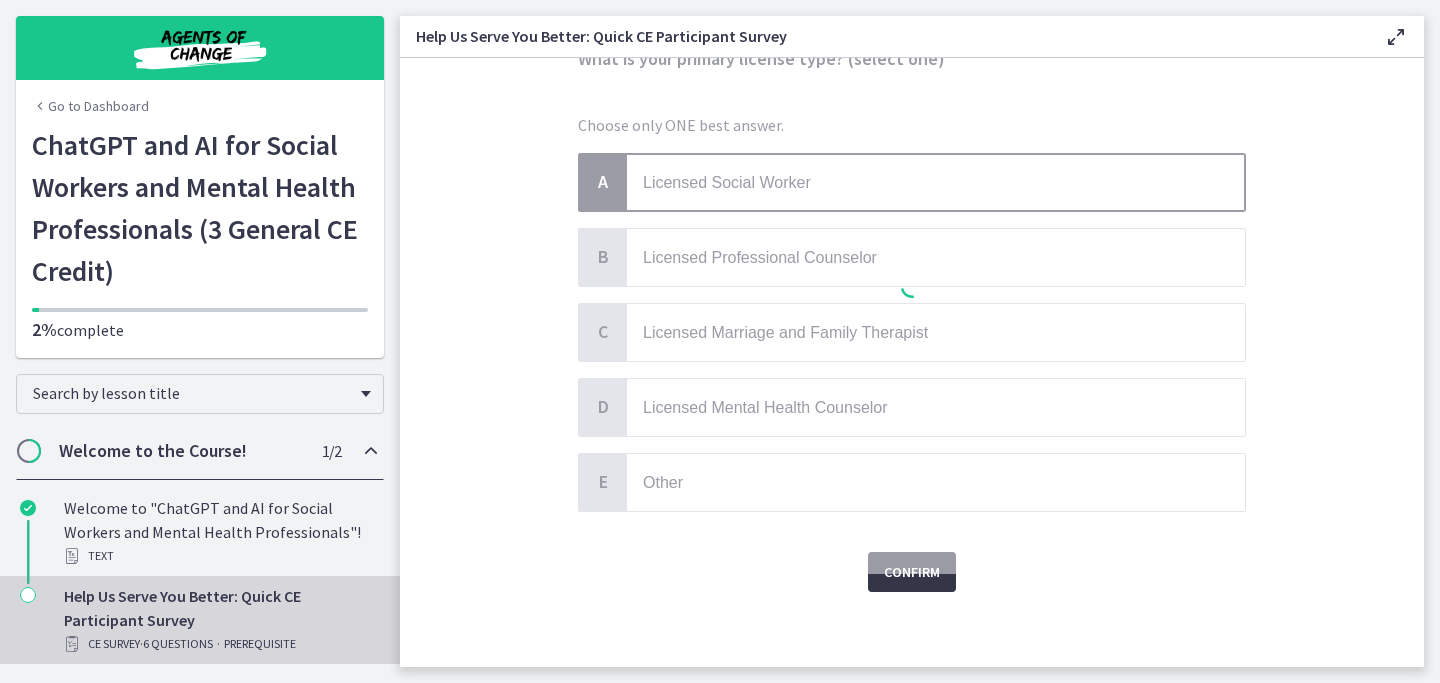 scroll, scrollTop: 0, scrollLeft: 0, axis: both 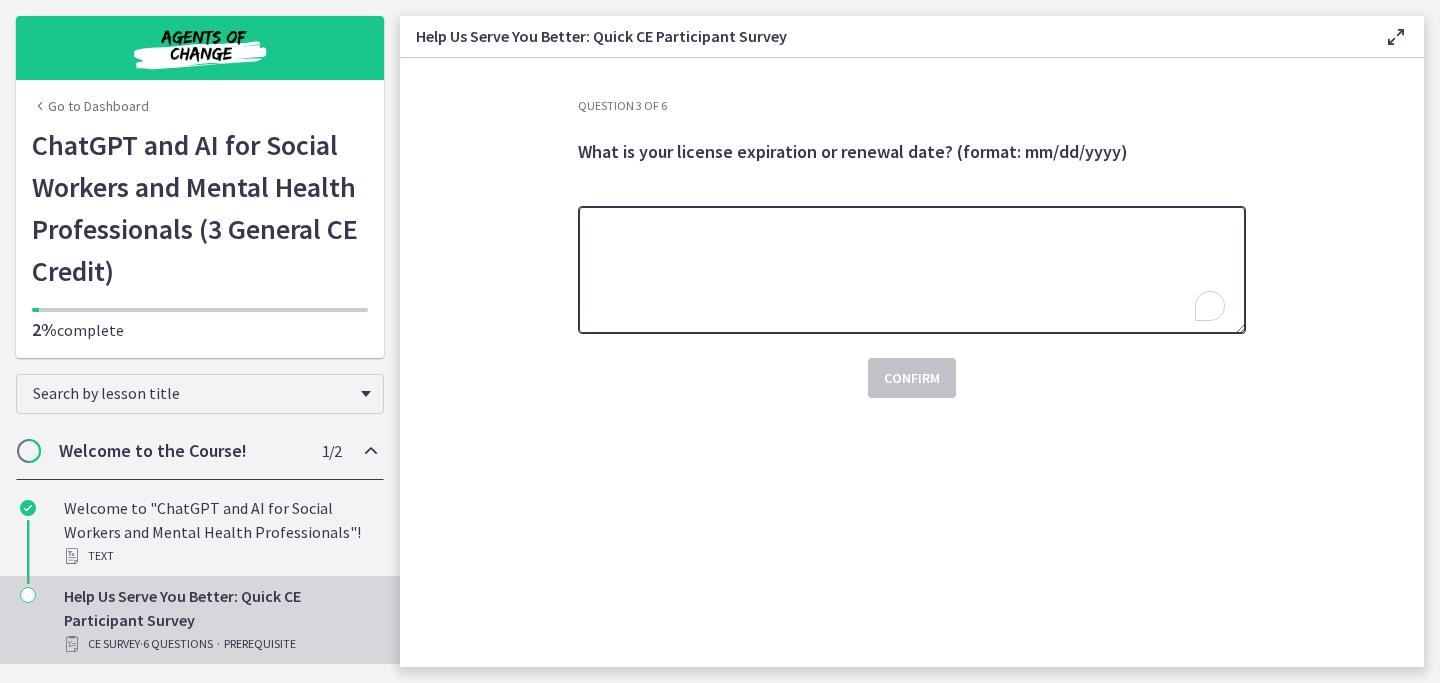 click at bounding box center [912, 270] 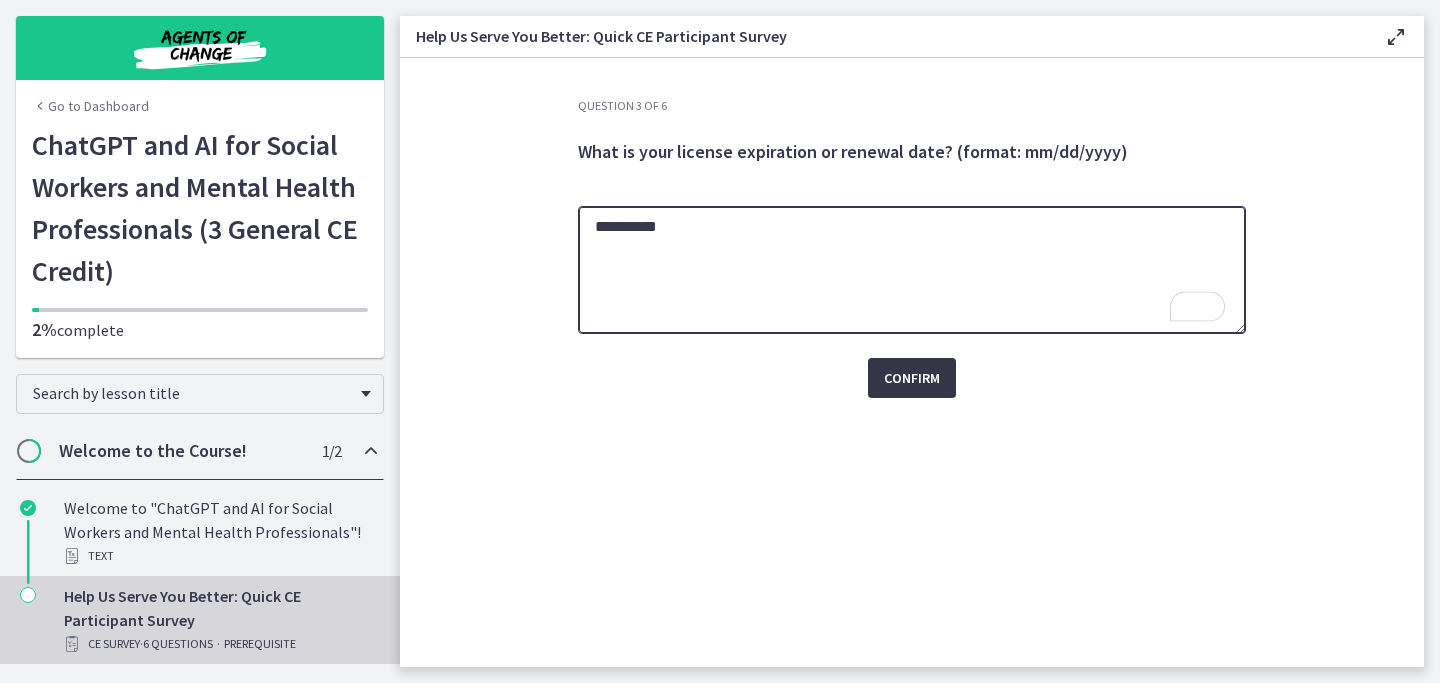 type on "**********" 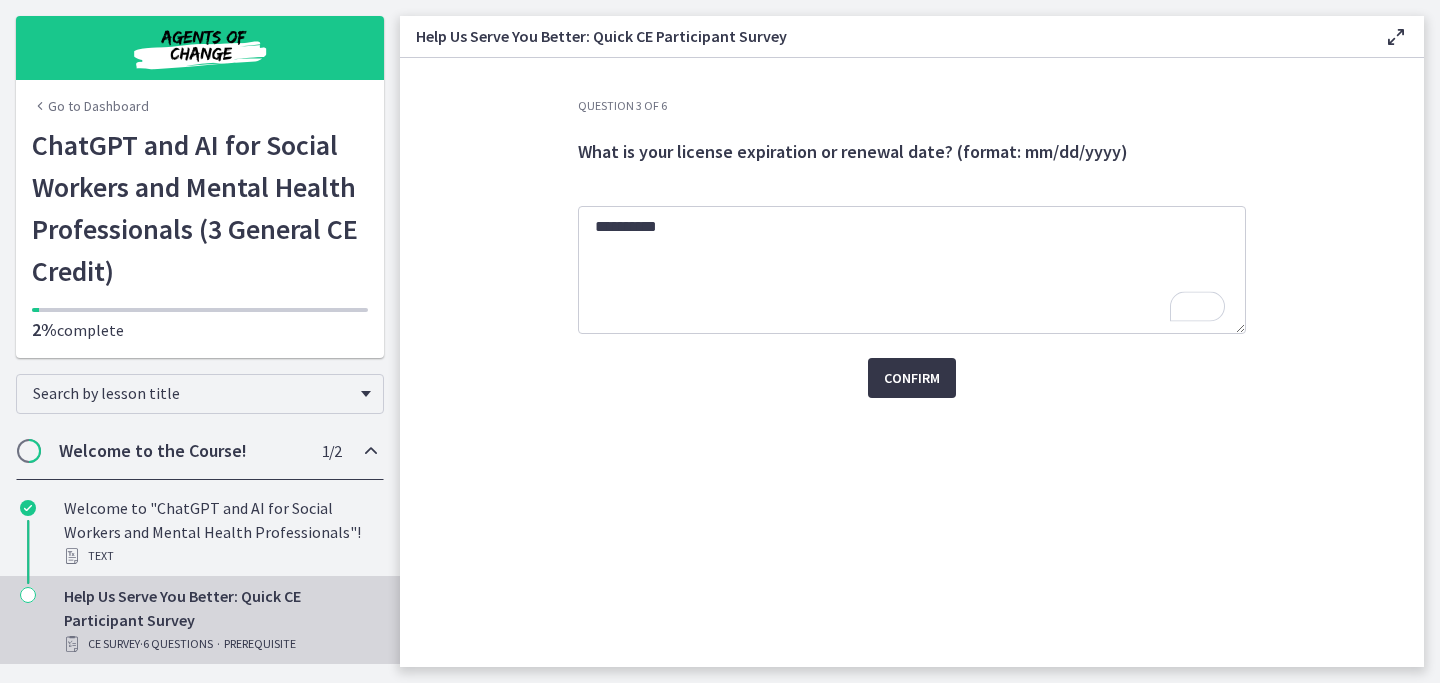 click on "Confirm" at bounding box center [912, 378] 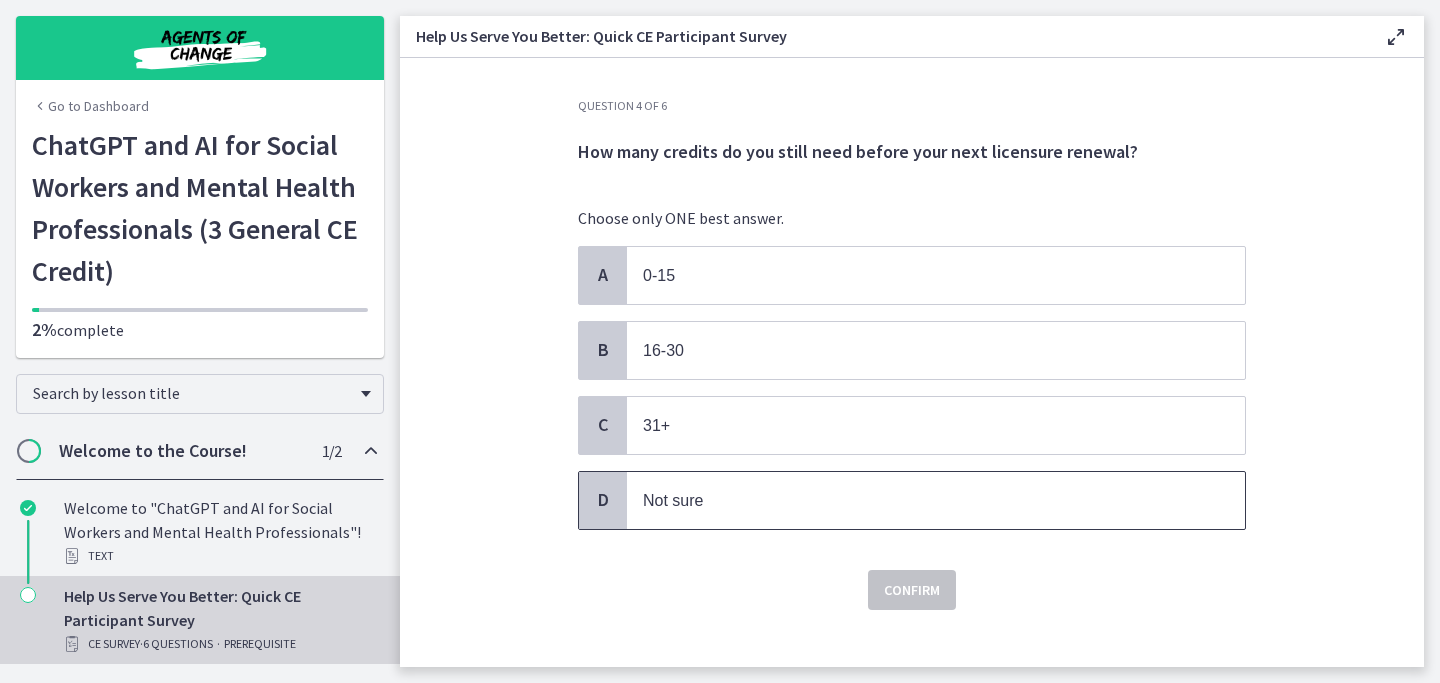 click on "Not sure" at bounding box center (916, 500) 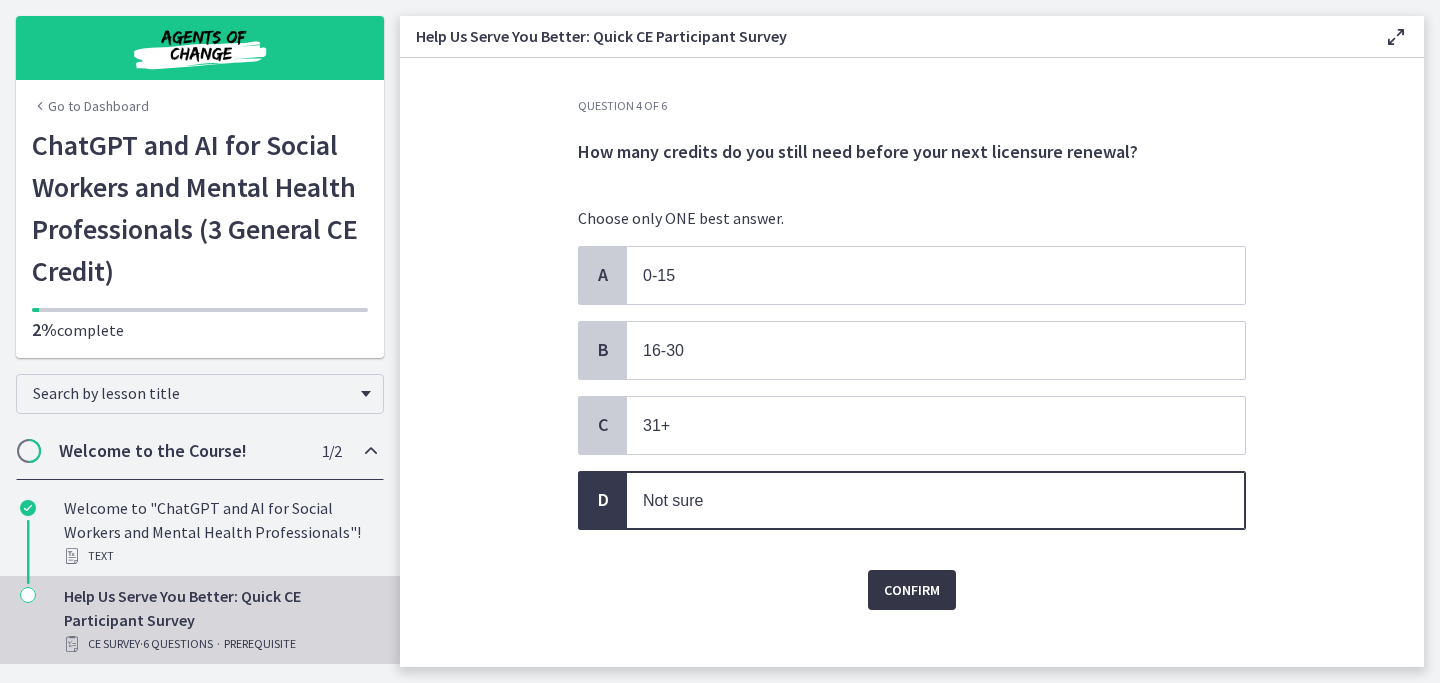 click on "Confirm" at bounding box center (912, 590) 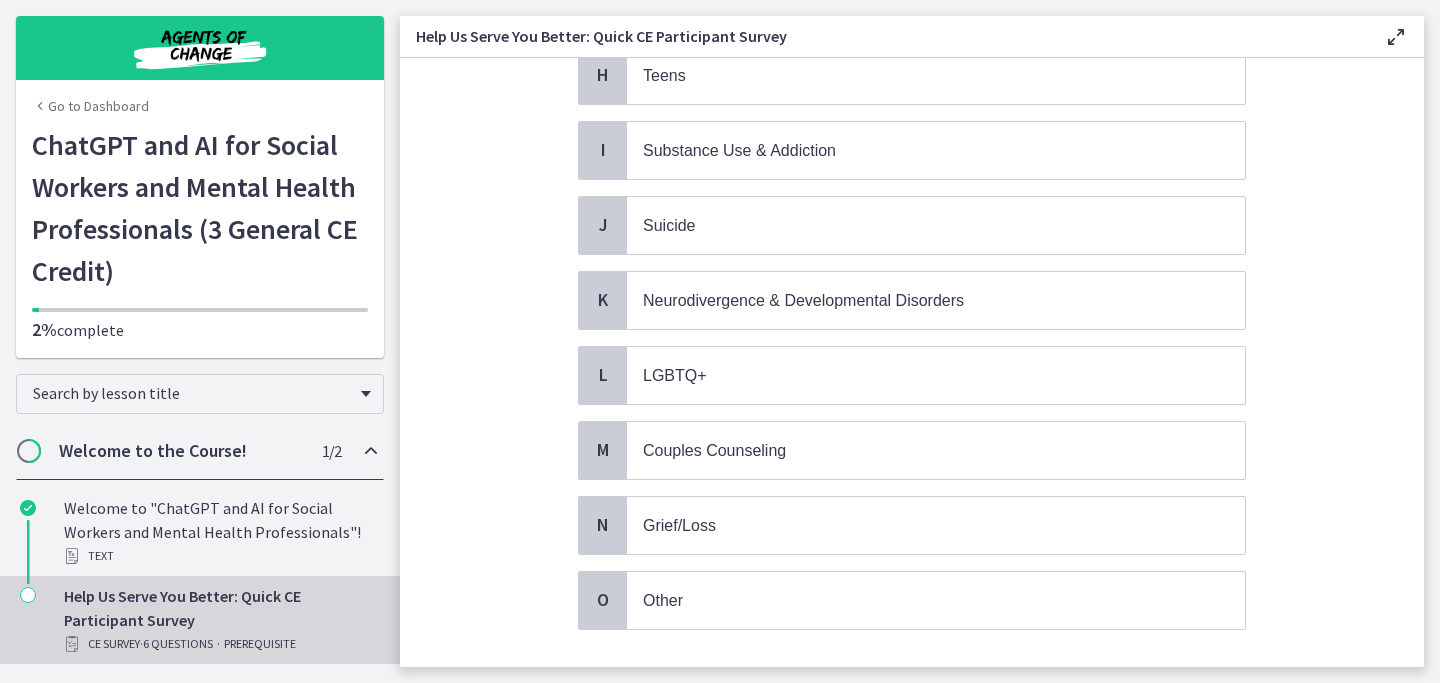 scroll, scrollTop: 728, scrollLeft: 0, axis: vertical 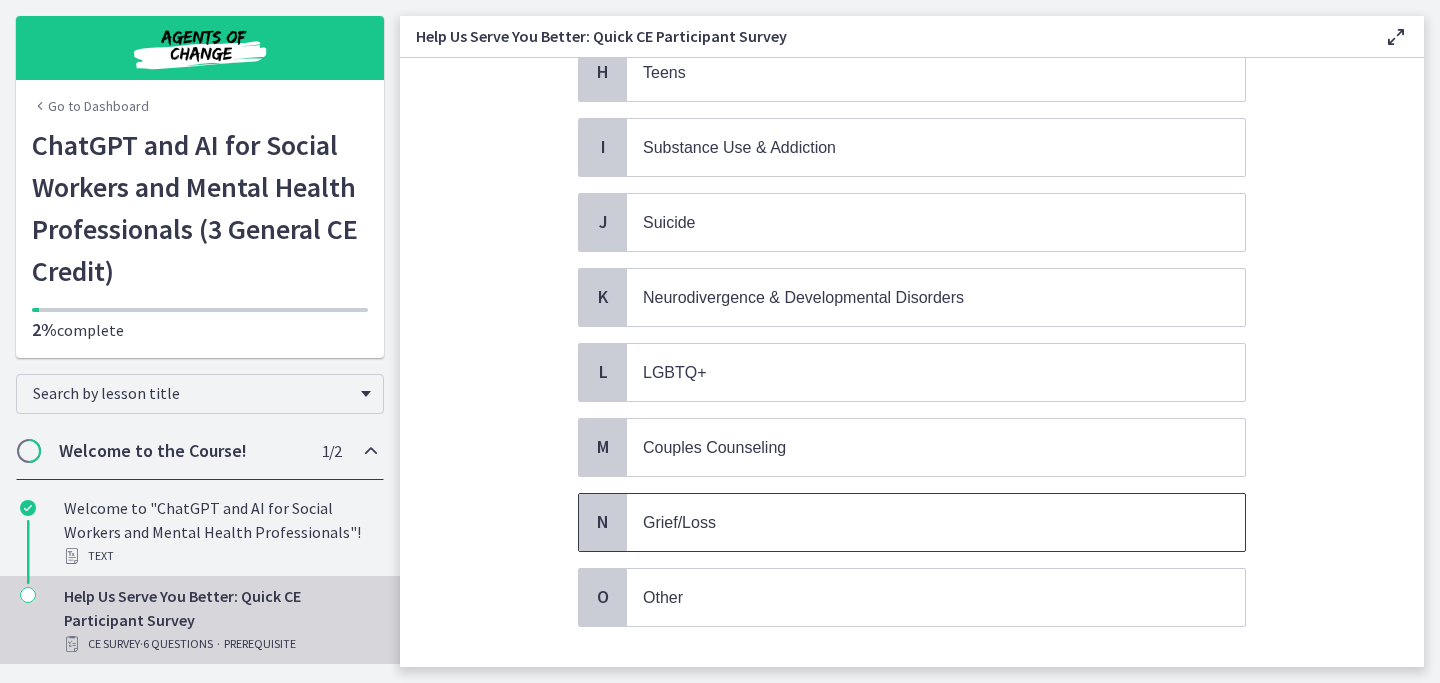 click on "Grief/Loss" at bounding box center (916, 522) 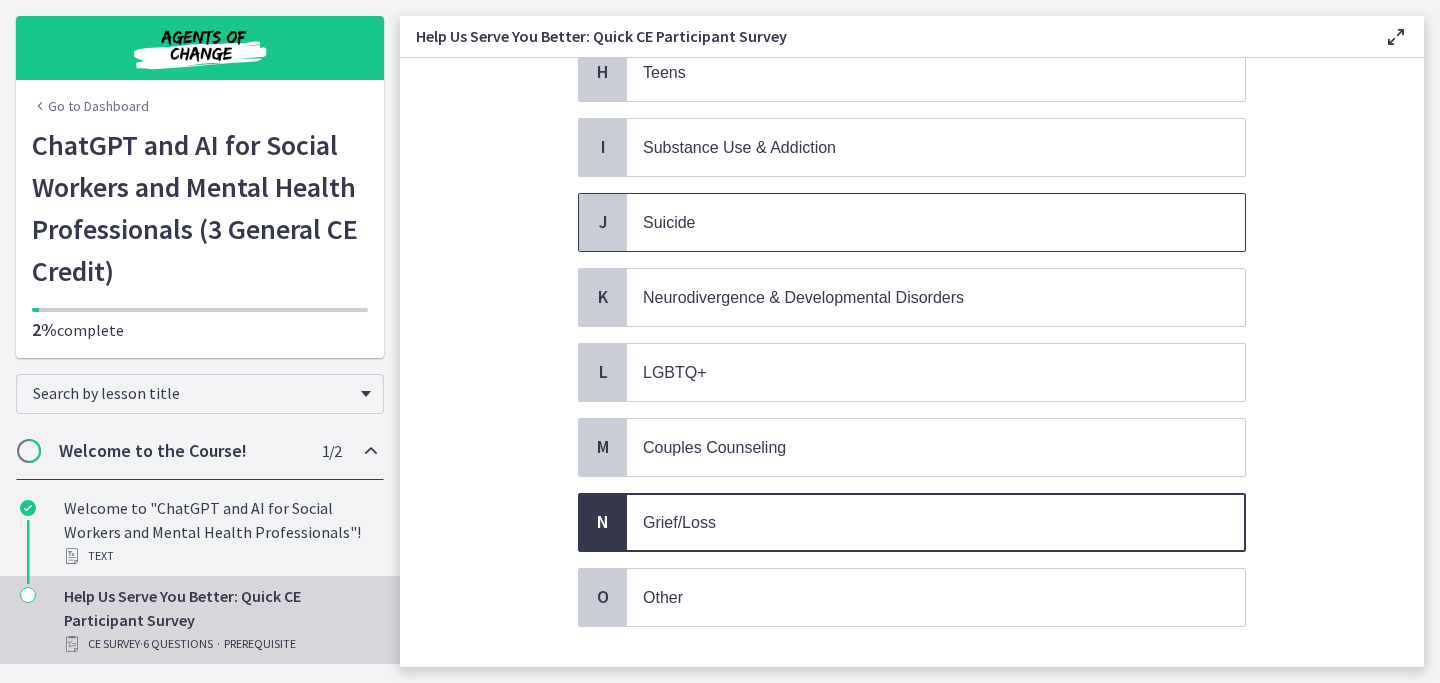 click on "Suicide" at bounding box center [916, 222] 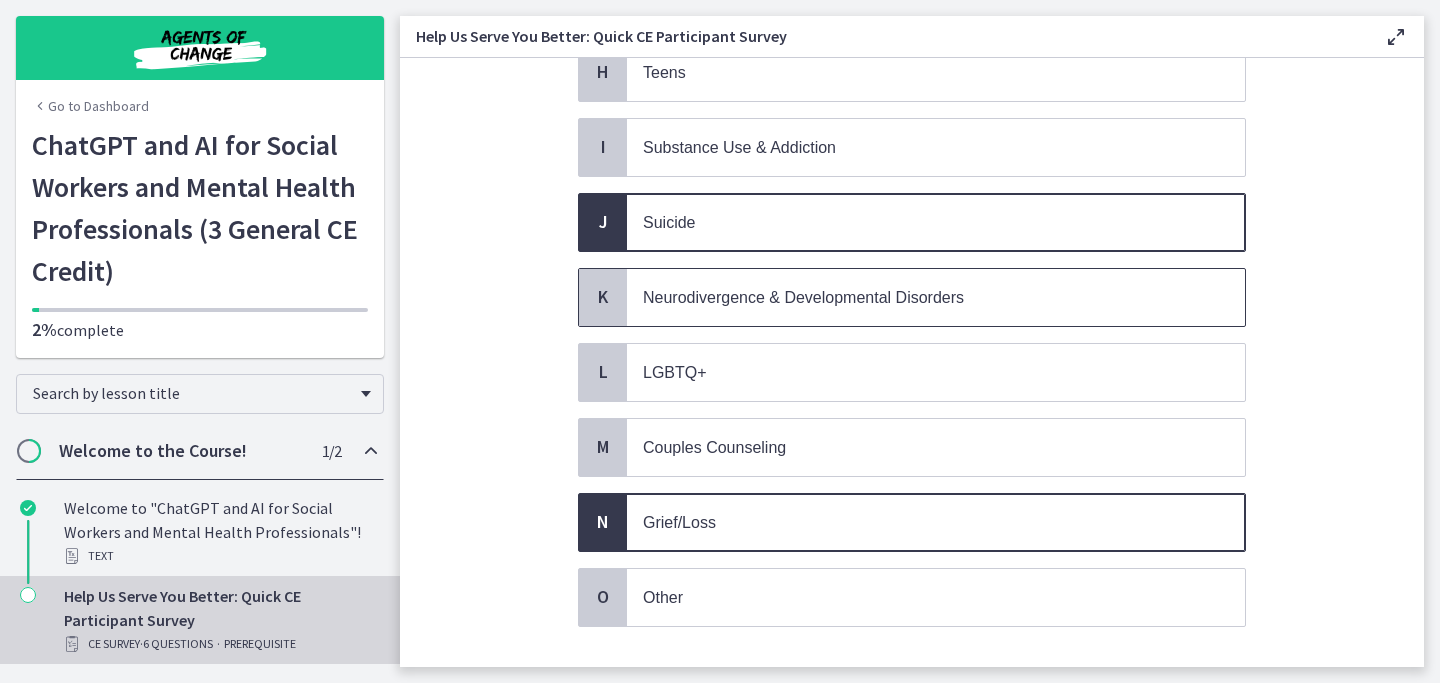 click on "Neurodivergence & Developmental Disorders" at bounding box center [803, 297] 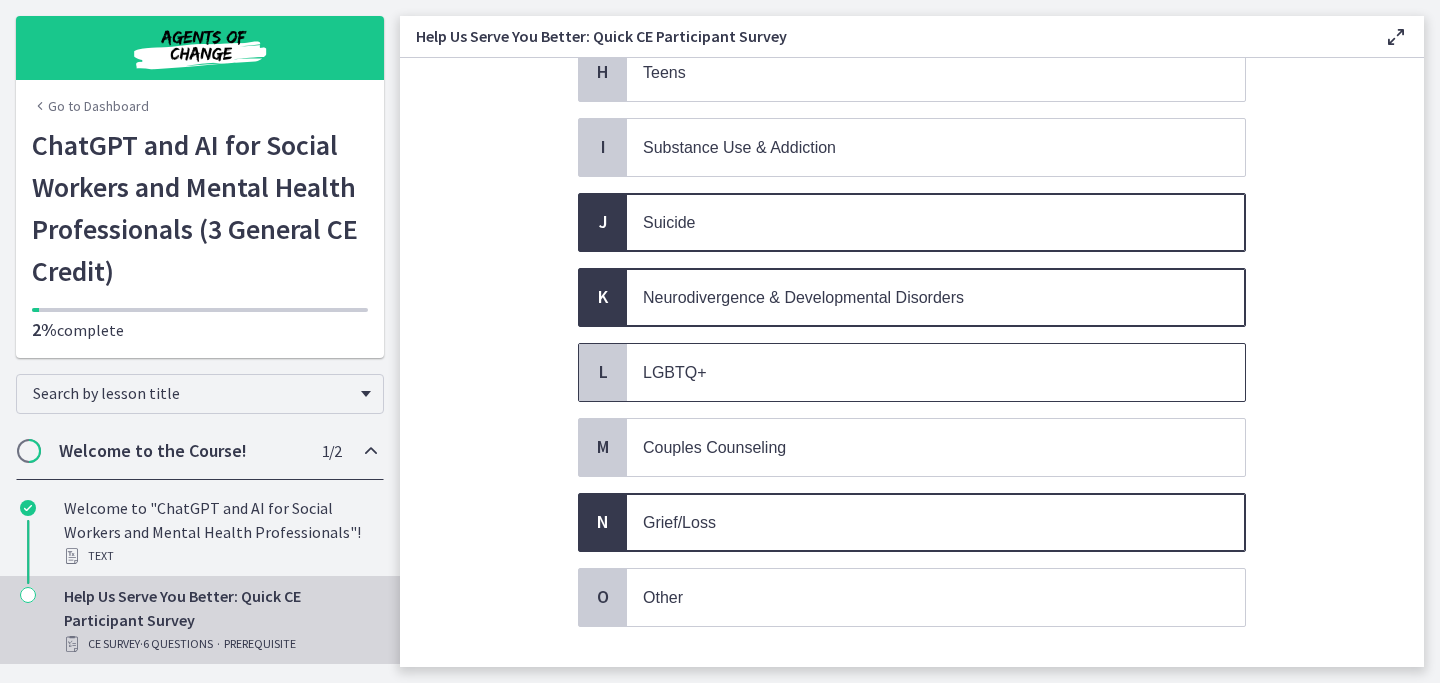 click on "LGBTQ+" at bounding box center [916, 372] 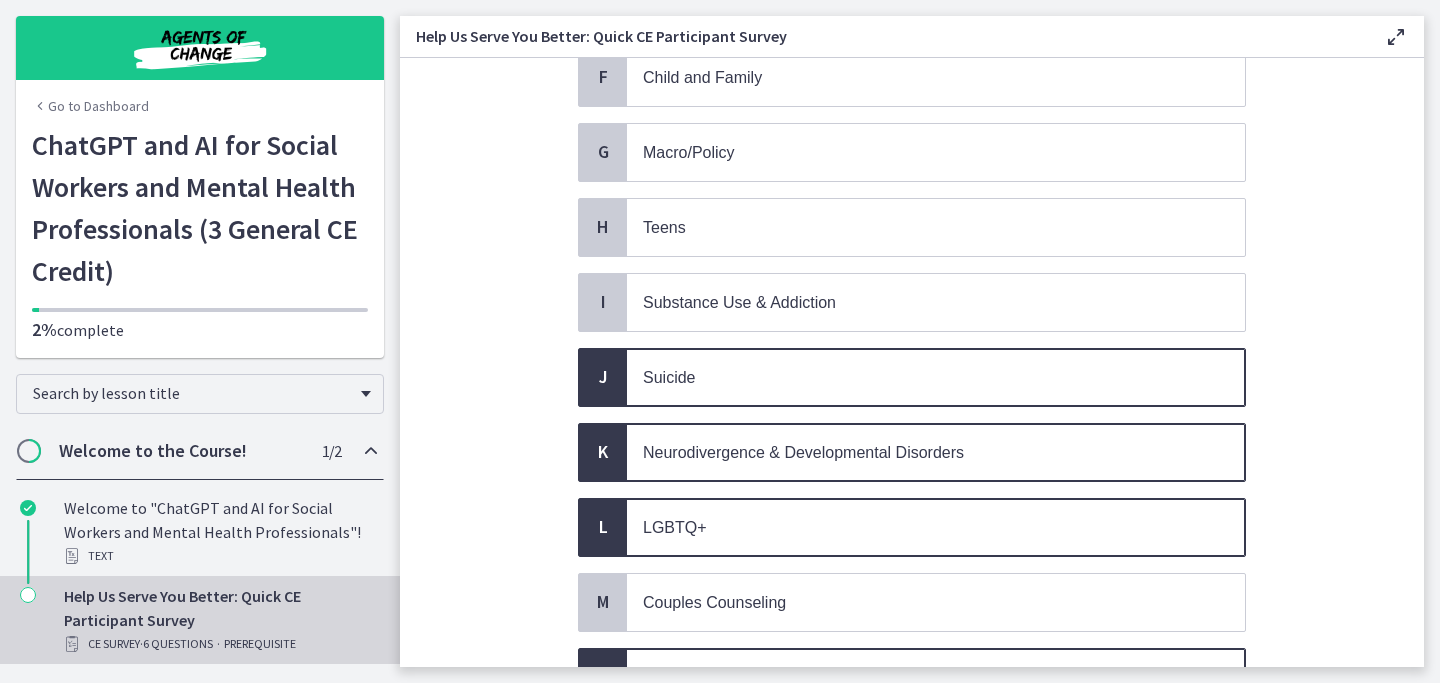 scroll, scrollTop: 523, scrollLeft: 0, axis: vertical 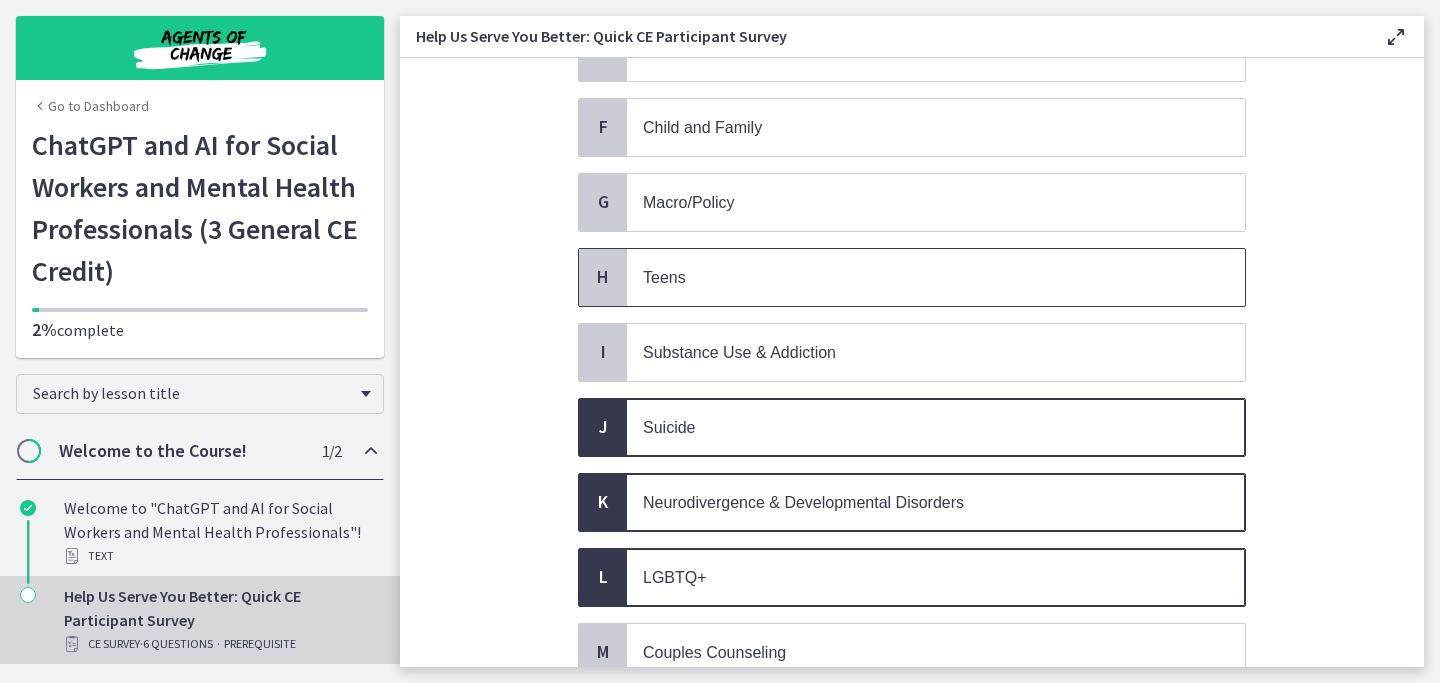 click on "Teens" at bounding box center [916, 277] 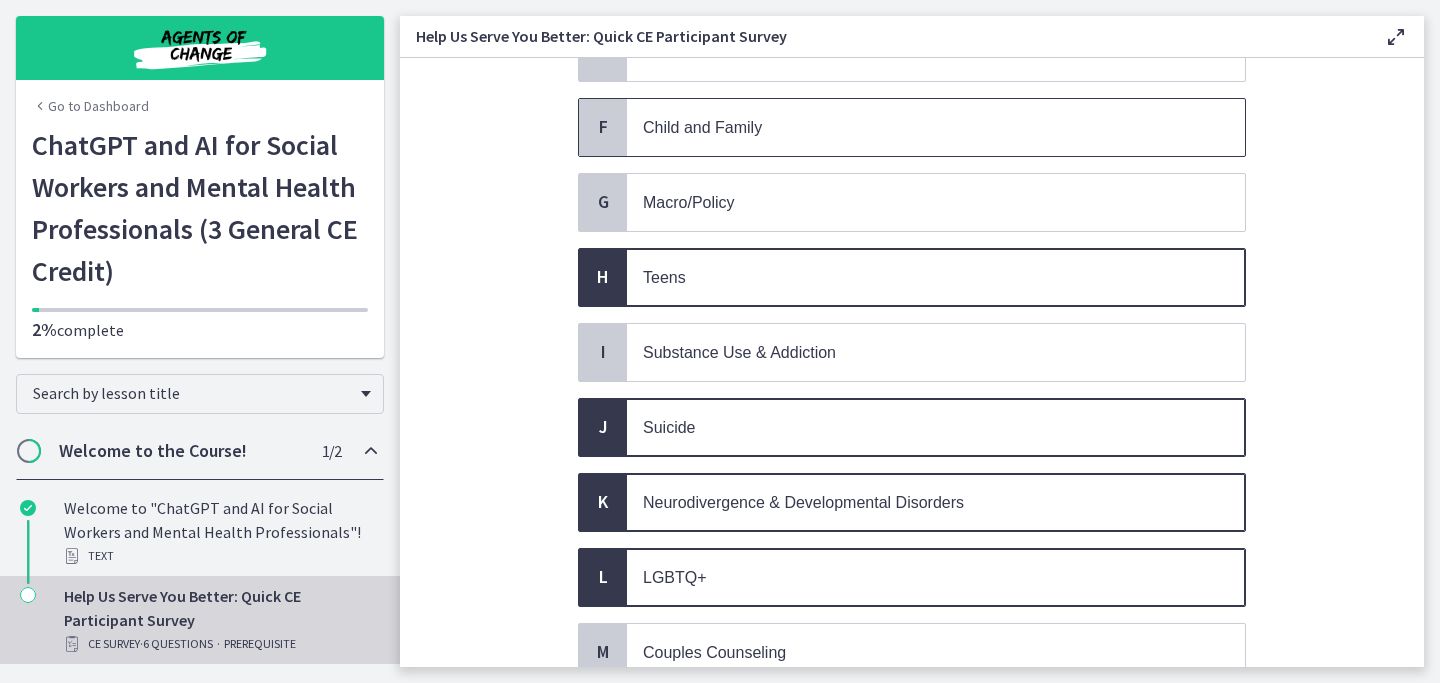 click on "Child and Family" at bounding box center (936, 127) 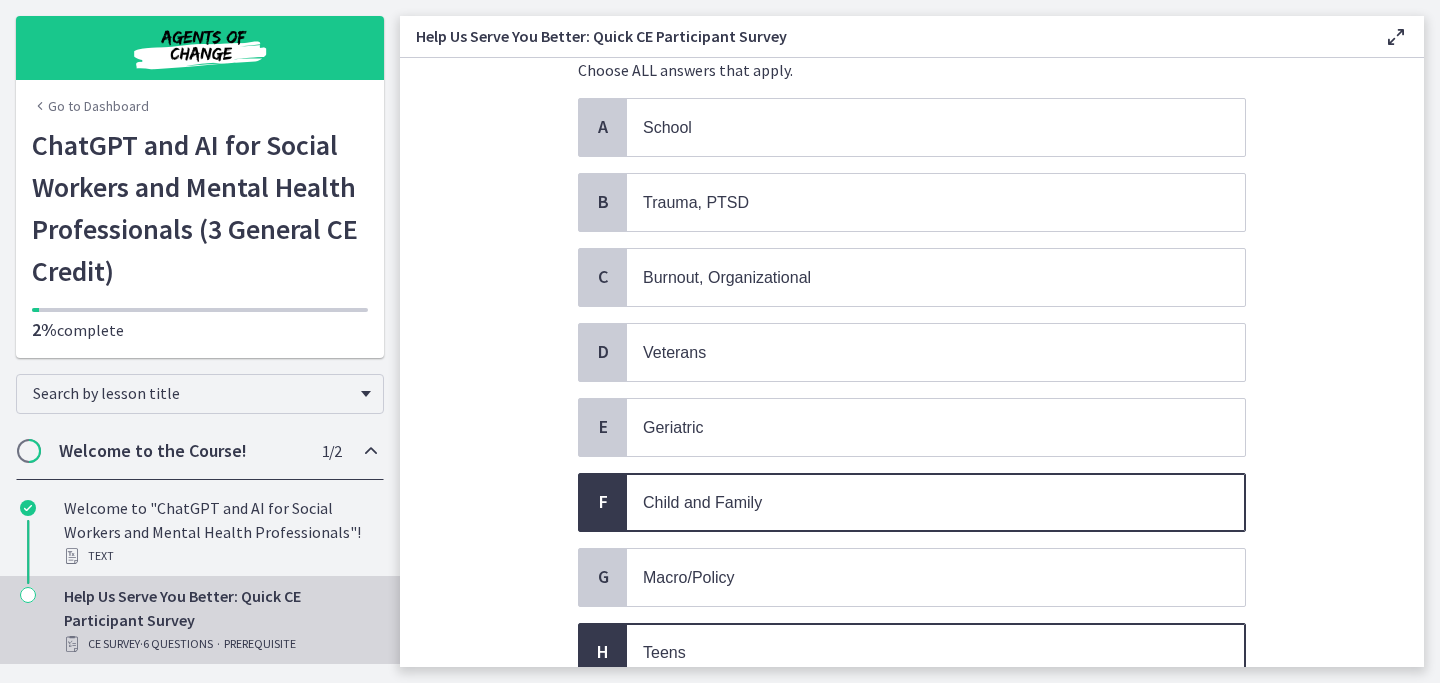 scroll, scrollTop: 141, scrollLeft: 0, axis: vertical 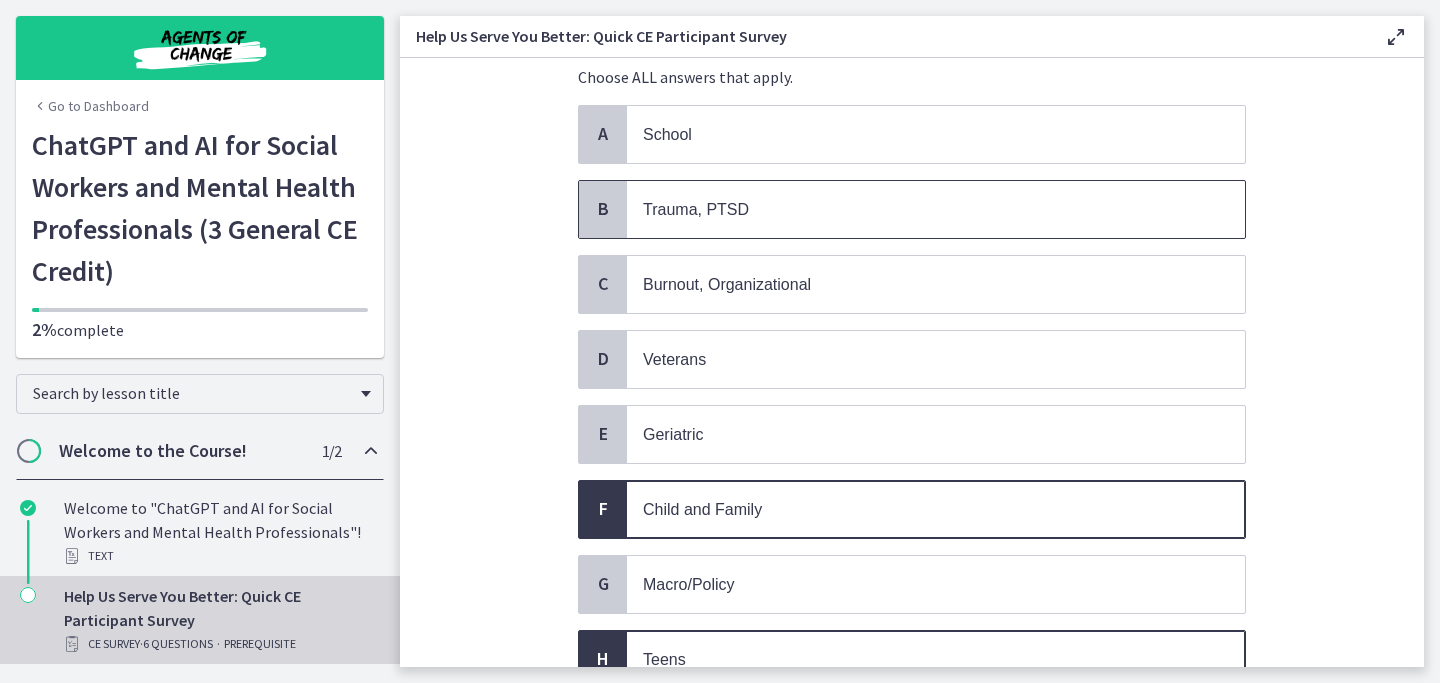 click on "Trauma, PTSD" at bounding box center (916, 209) 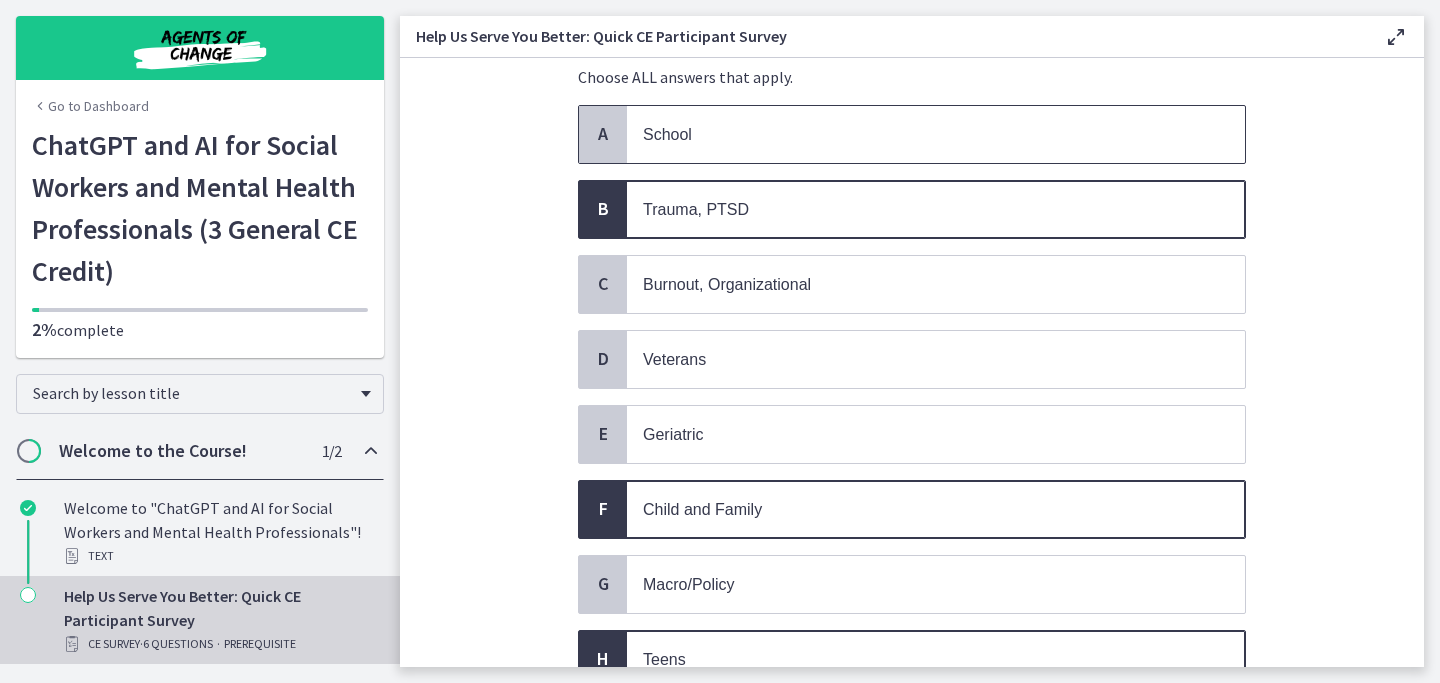 click on "School" at bounding box center (916, 134) 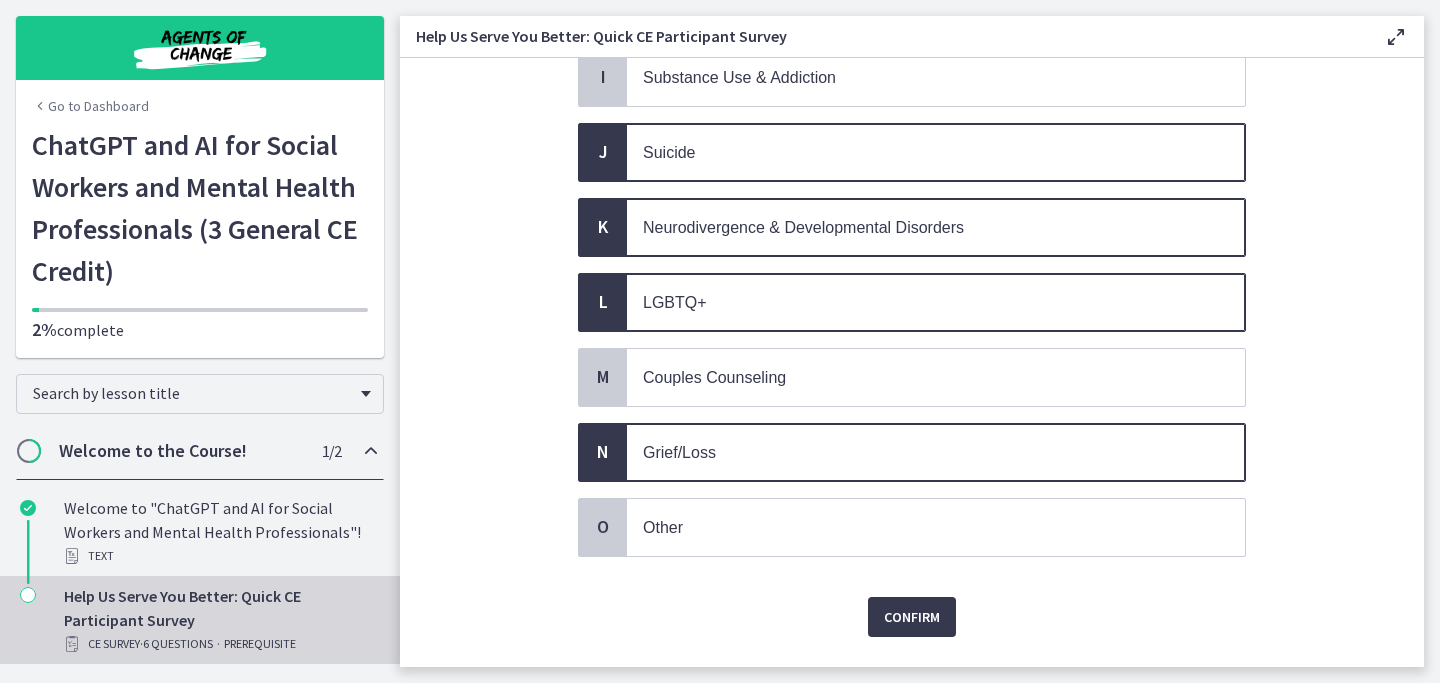 scroll, scrollTop: 833, scrollLeft: 0, axis: vertical 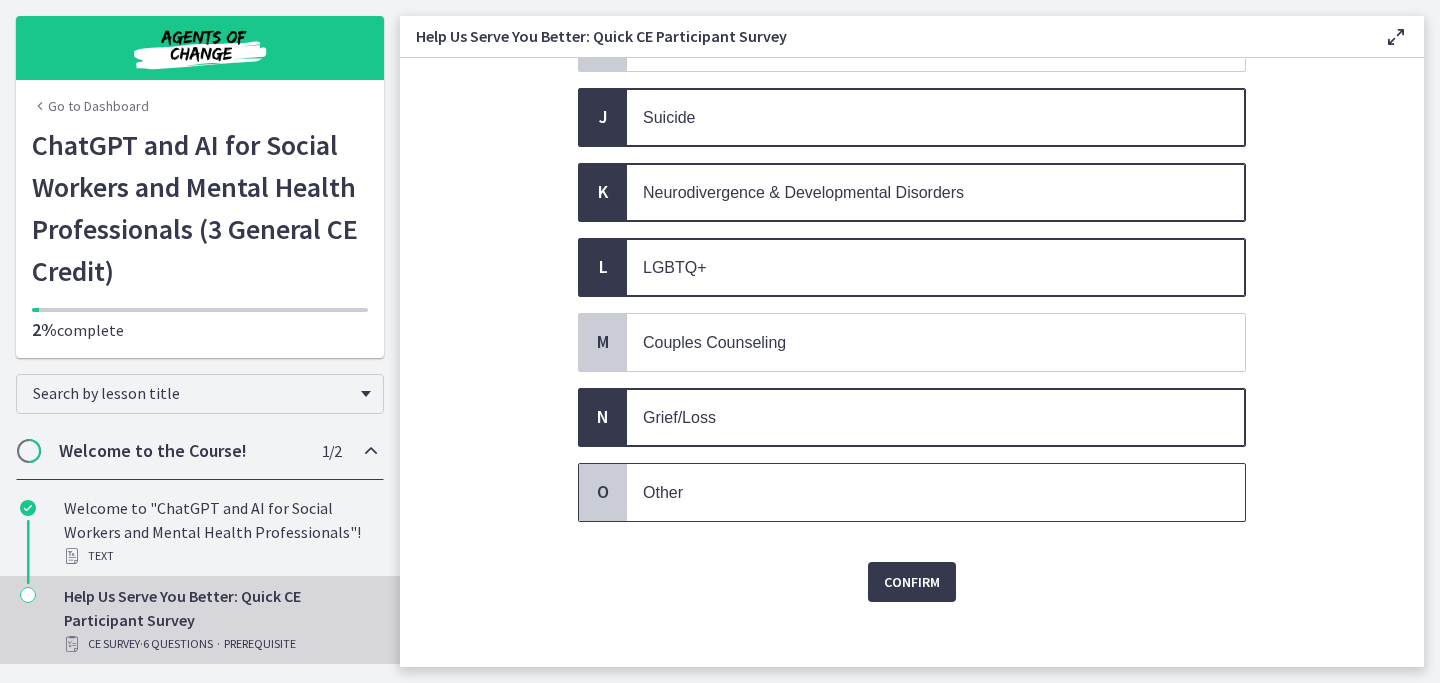 click on "Other" at bounding box center (936, 492) 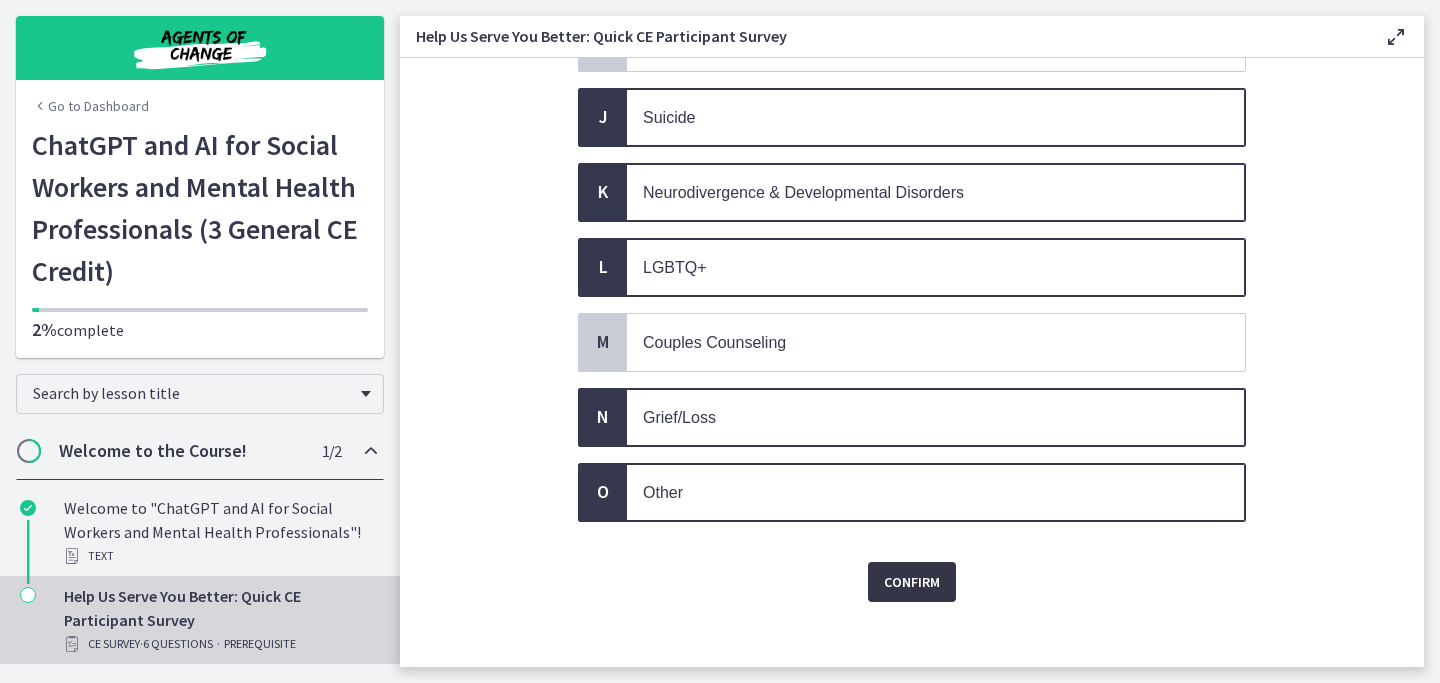 click on "Confirm" at bounding box center [912, 582] 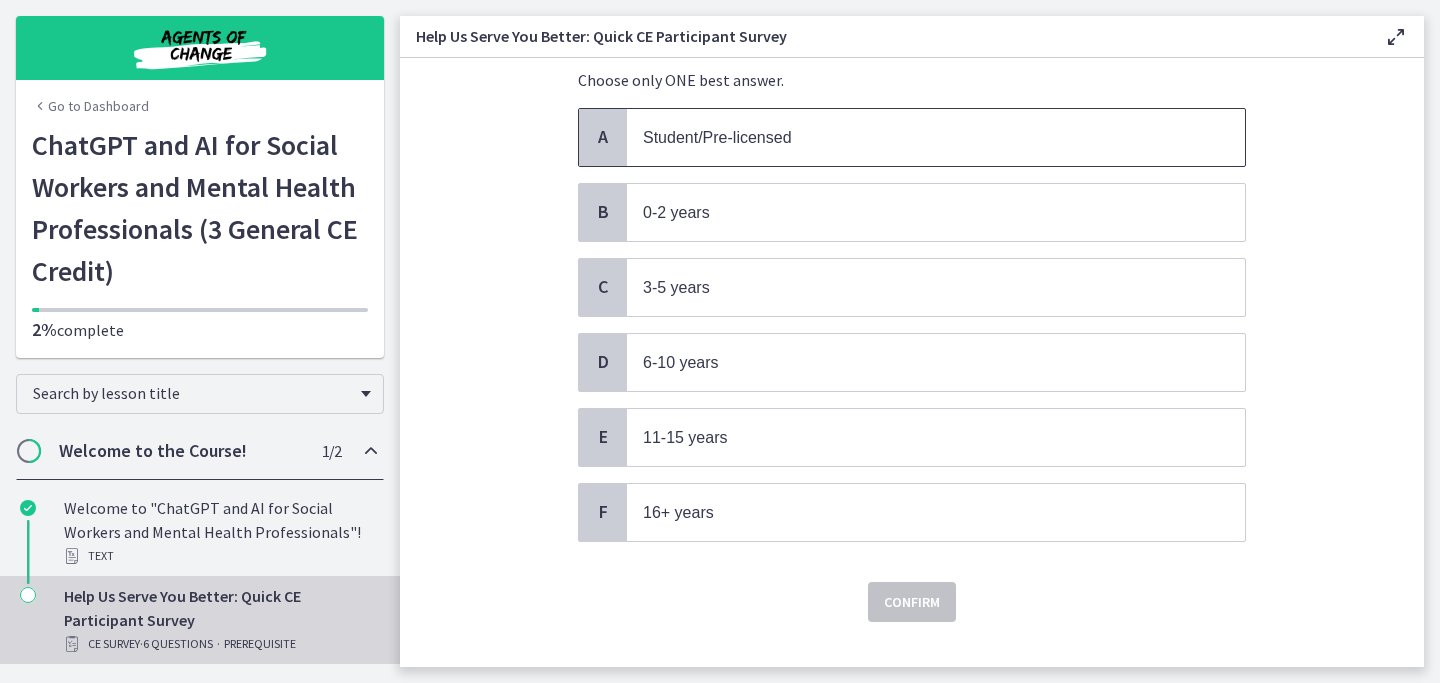 scroll, scrollTop: 157, scrollLeft: 0, axis: vertical 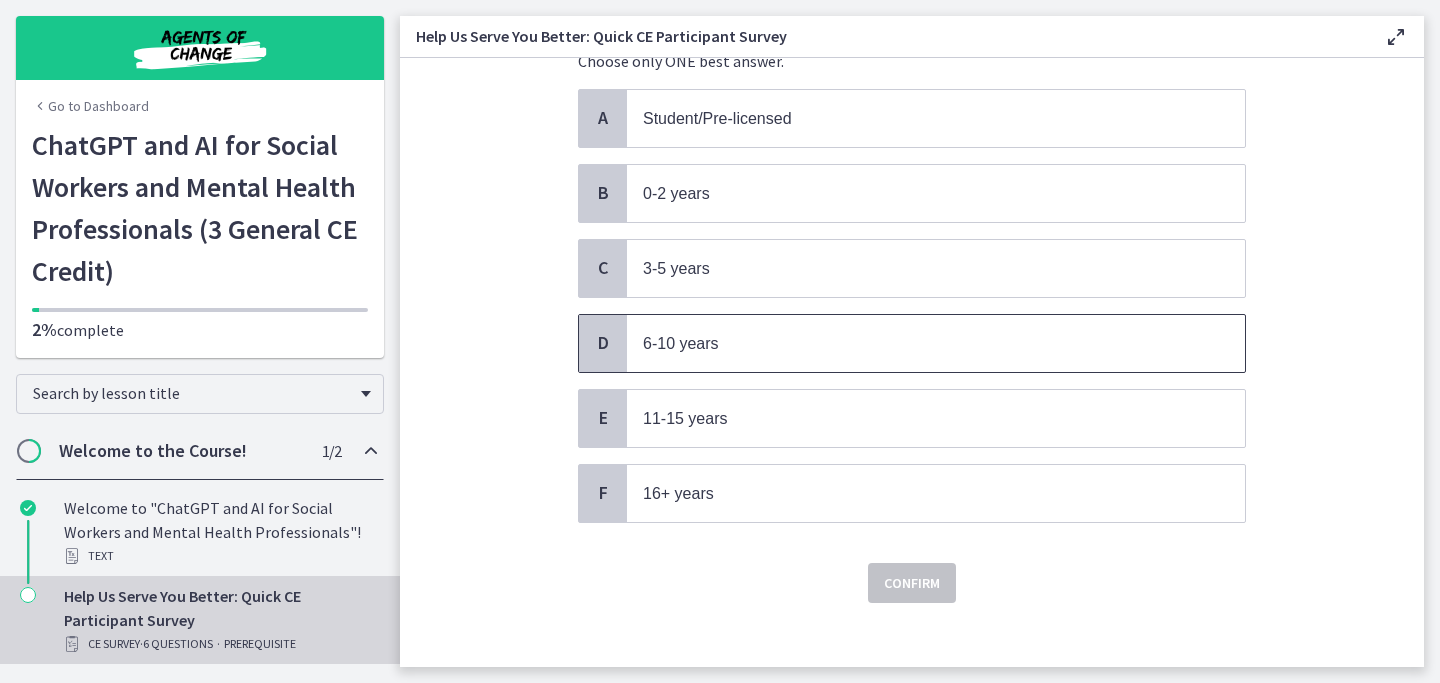 click on "6-10 years" at bounding box center (916, 343) 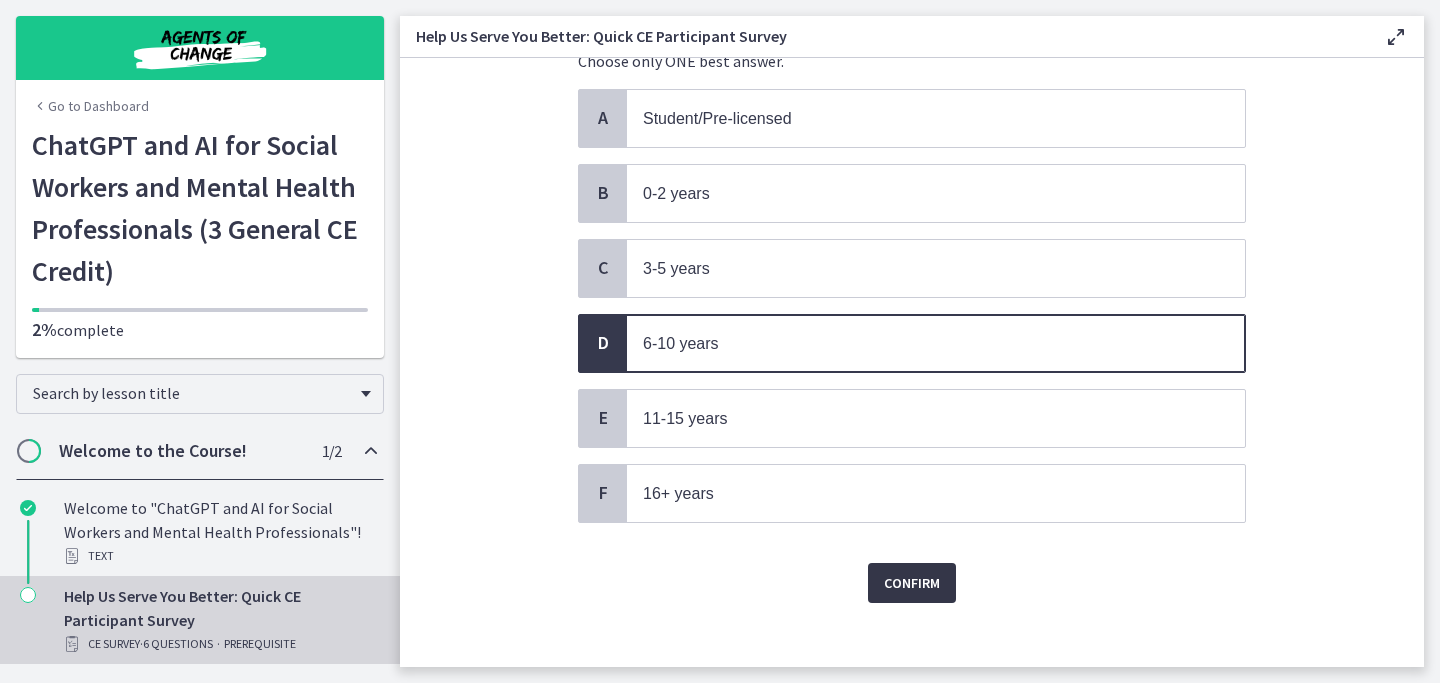 click on "Confirm" at bounding box center (912, 583) 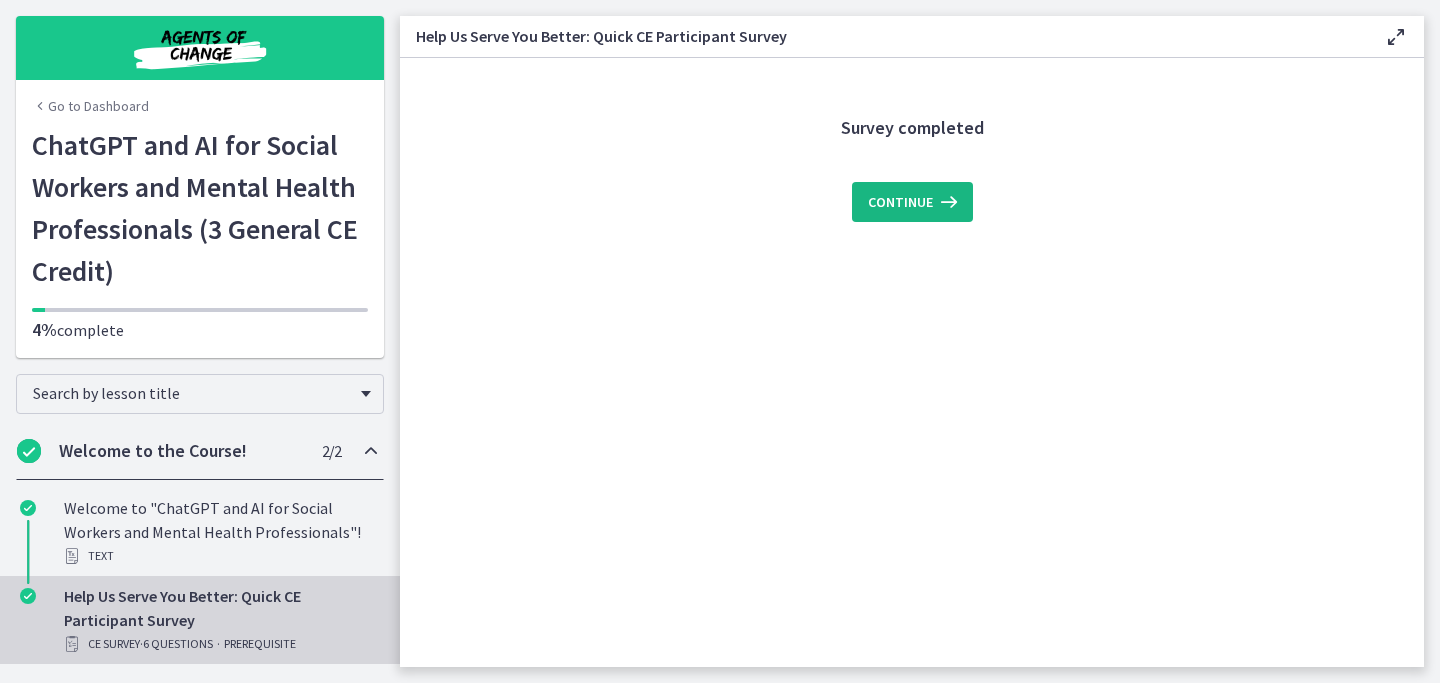 scroll, scrollTop: 0, scrollLeft: 0, axis: both 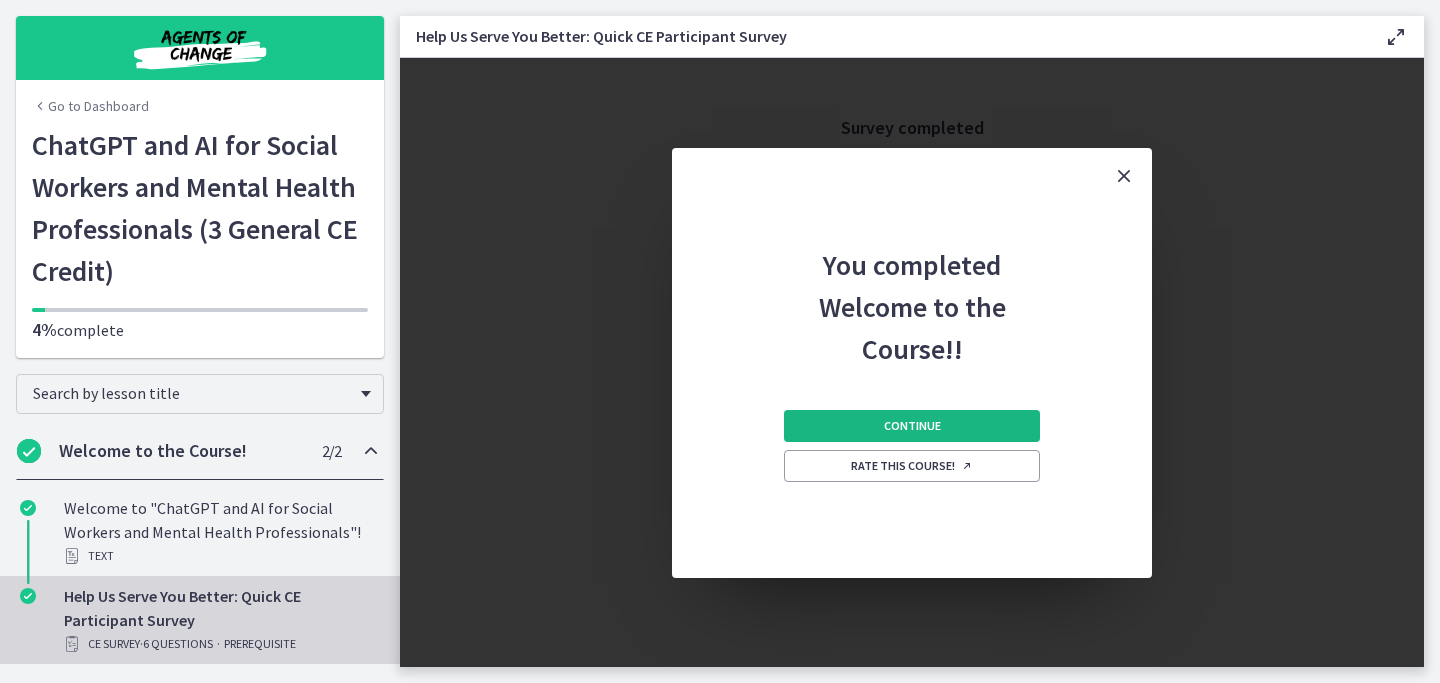 click on "Continue" at bounding box center [912, 426] 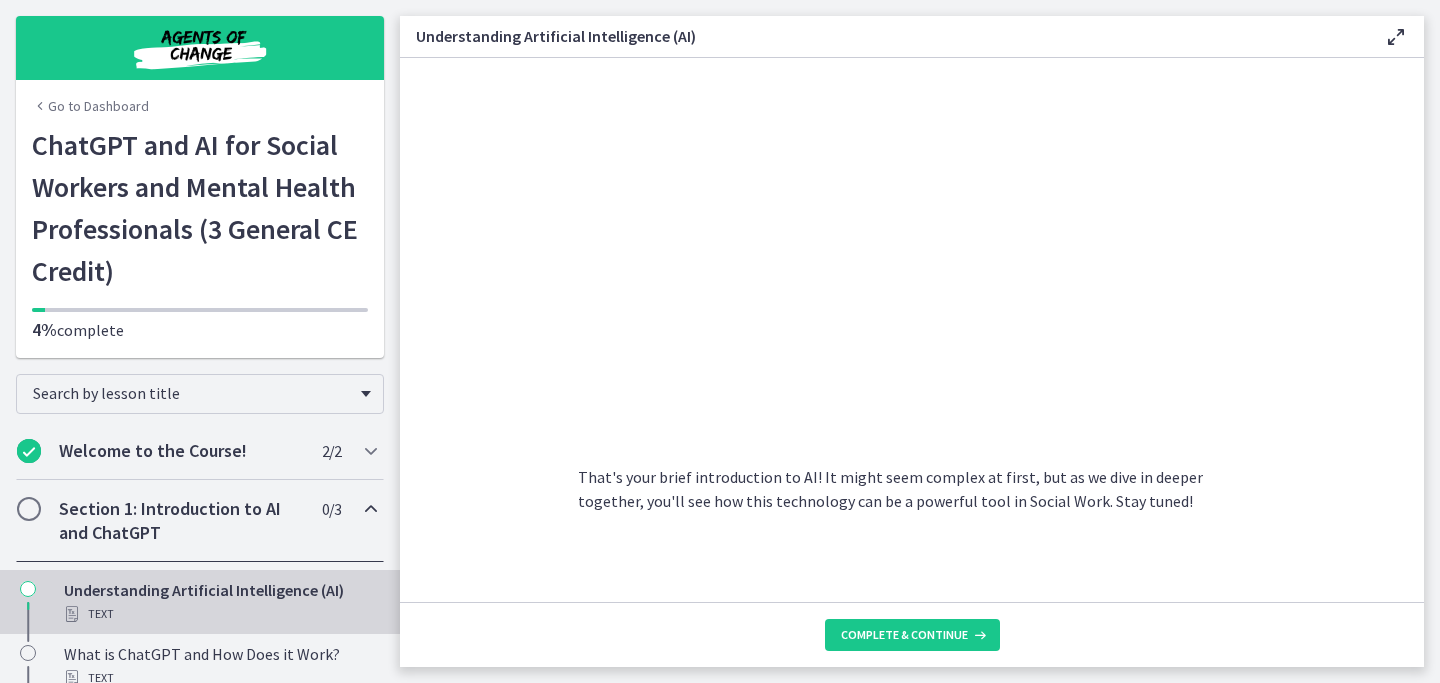 scroll, scrollTop: 926, scrollLeft: 0, axis: vertical 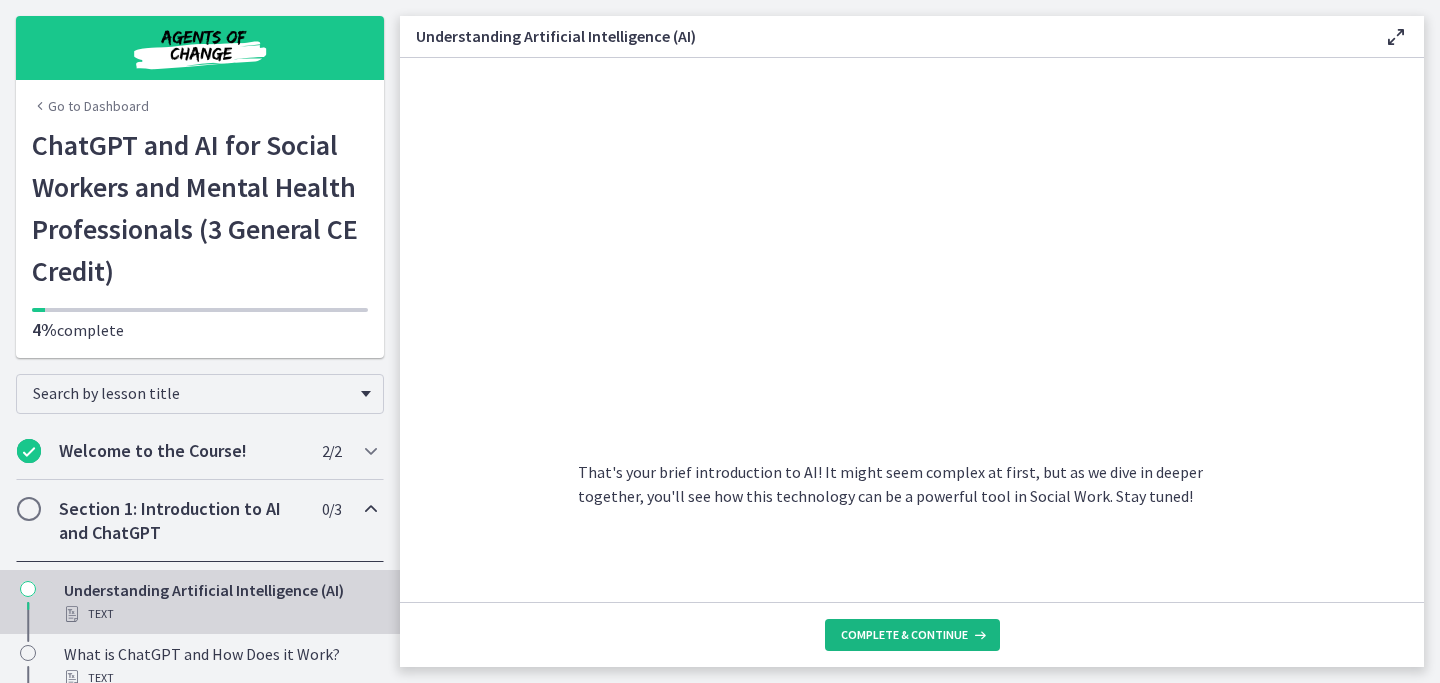 click on "Complete & continue" at bounding box center [904, 635] 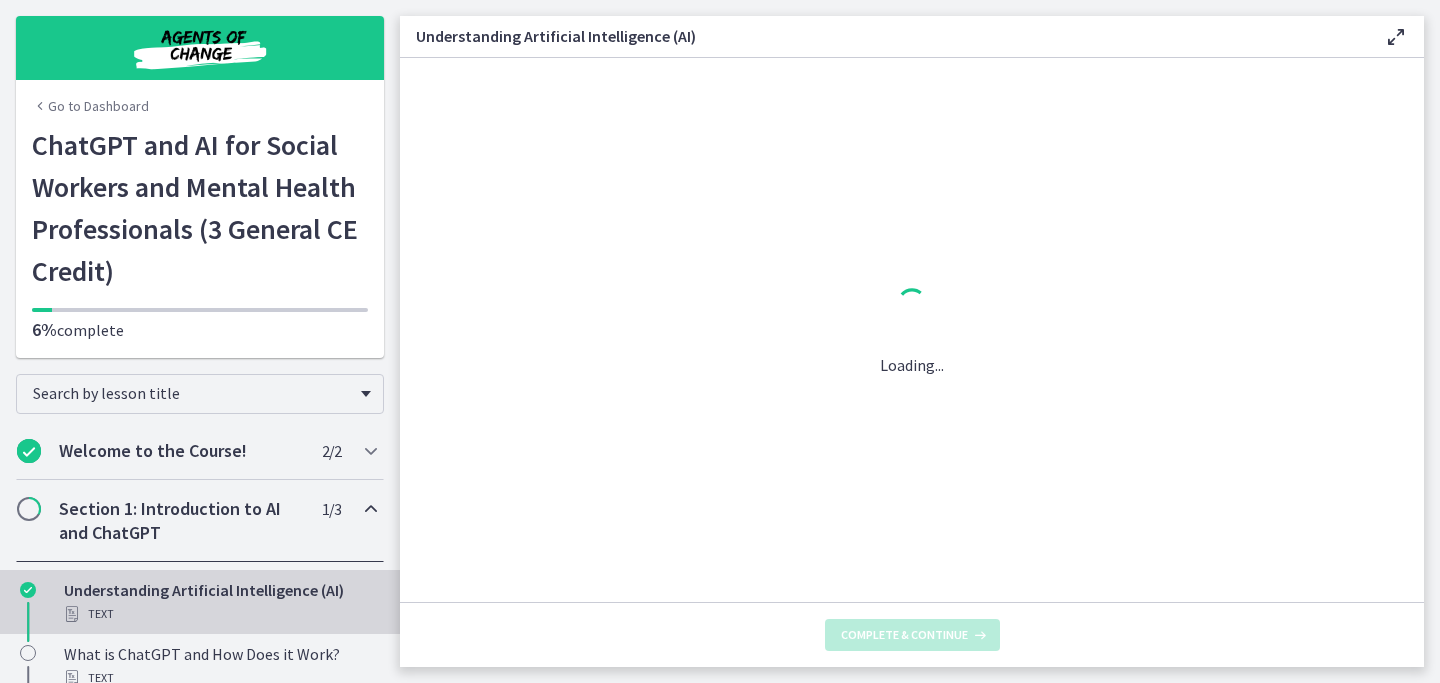 scroll, scrollTop: 0, scrollLeft: 0, axis: both 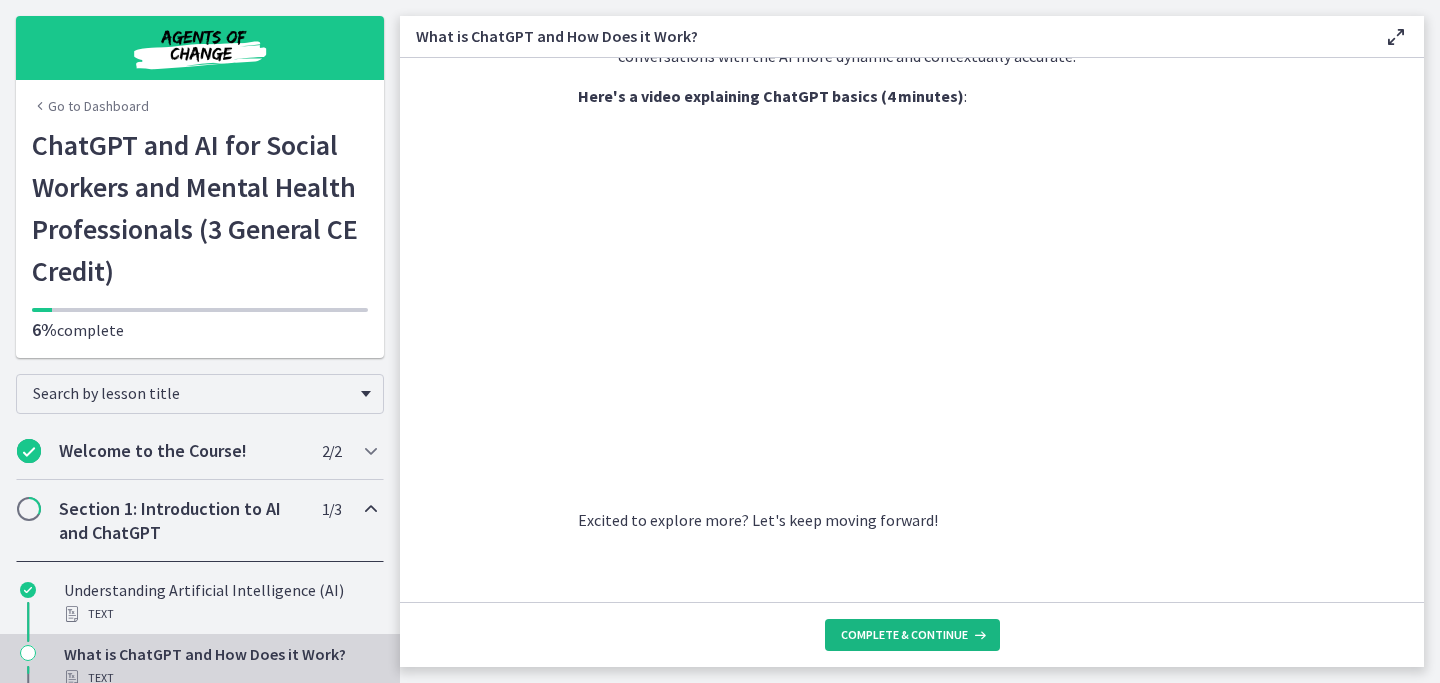 click on "Complete & continue" at bounding box center [904, 635] 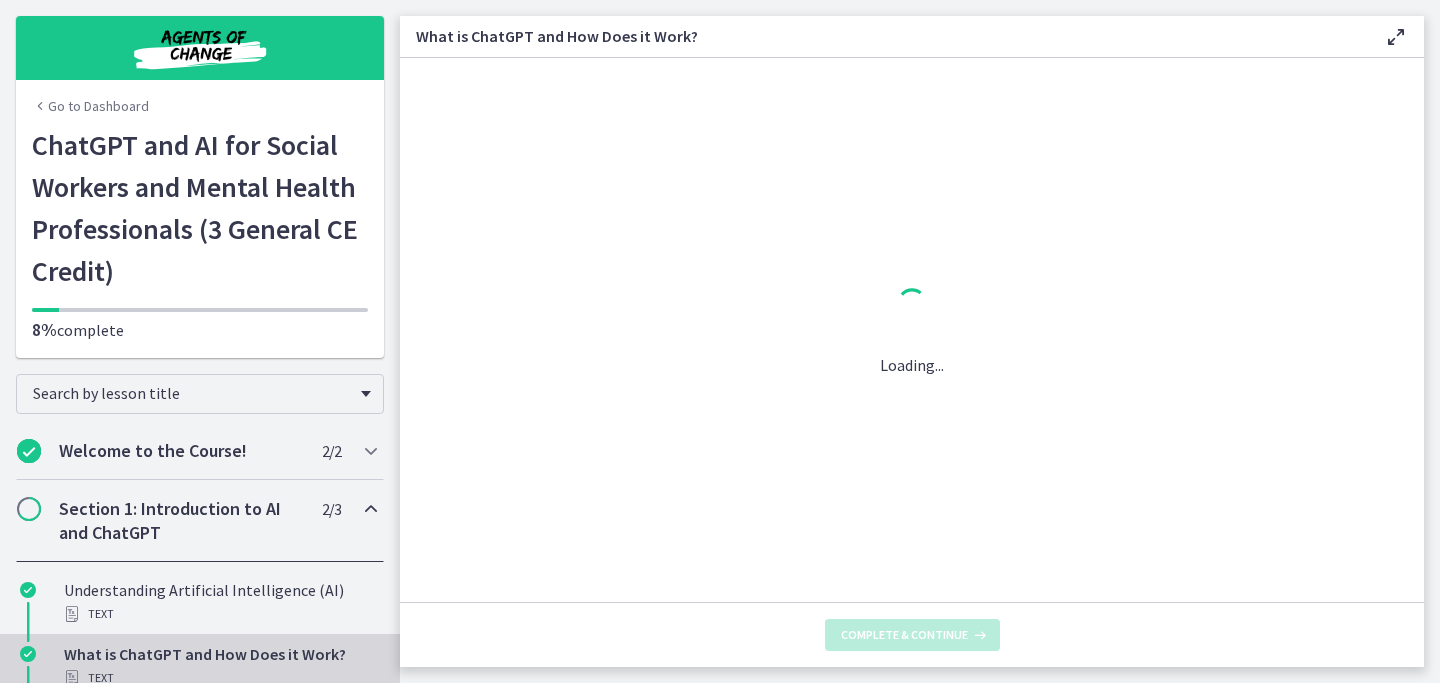 scroll, scrollTop: 0, scrollLeft: 0, axis: both 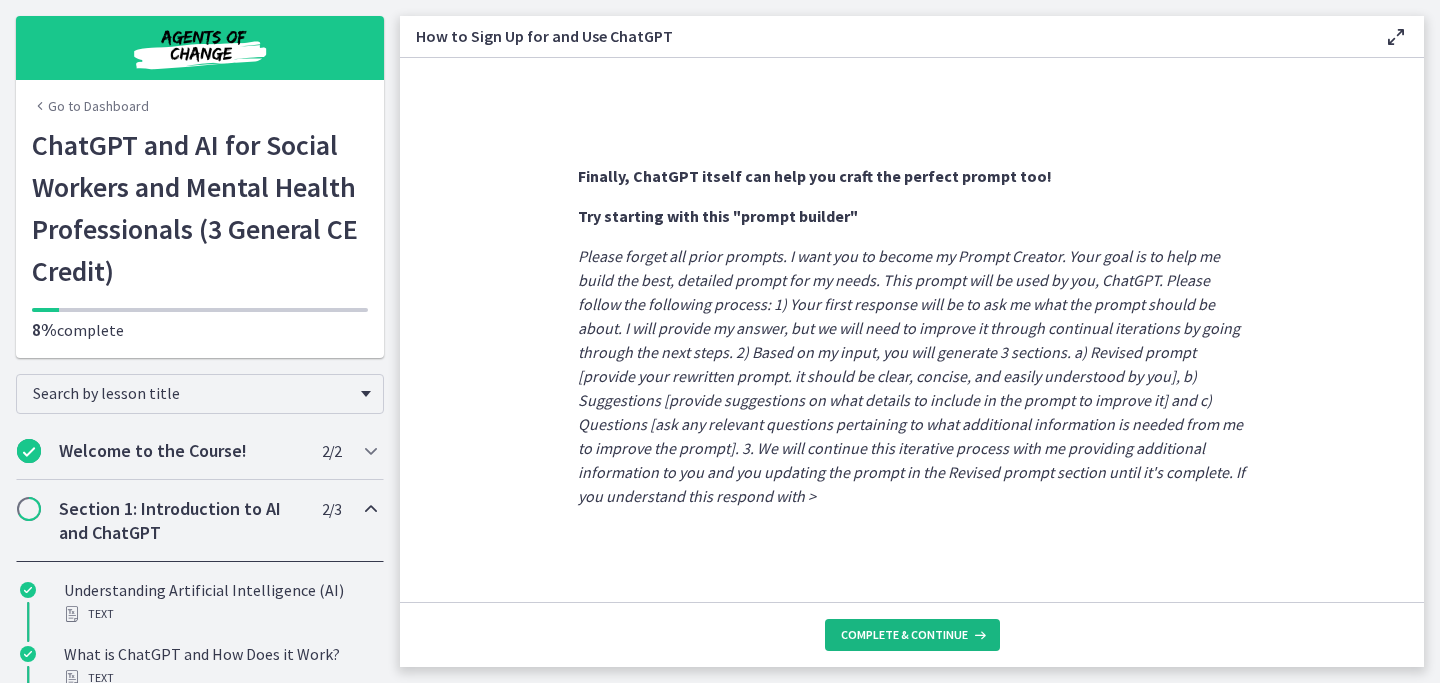 click on "Complete & continue" at bounding box center [904, 635] 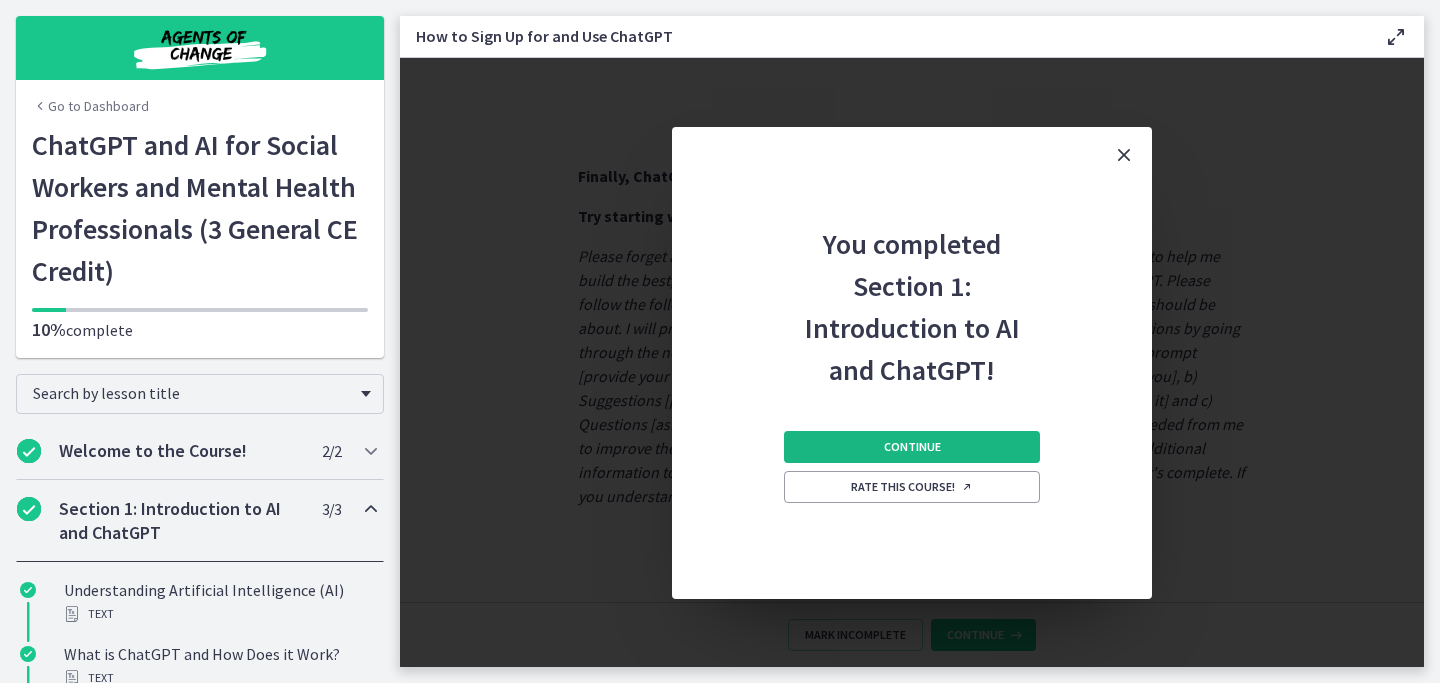 click on "Continue" at bounding box center [912, 447] 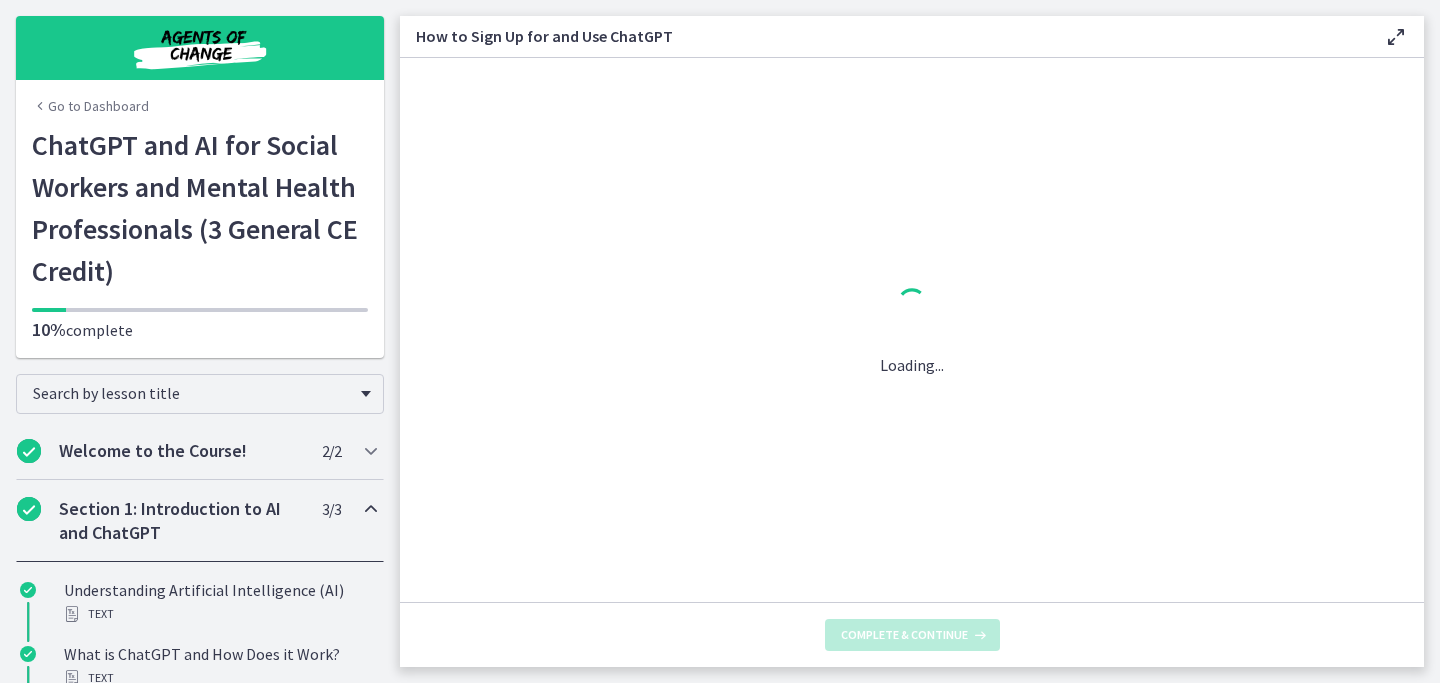 scroll, scrollTop: 0, scrollLeft: 0, axis: both 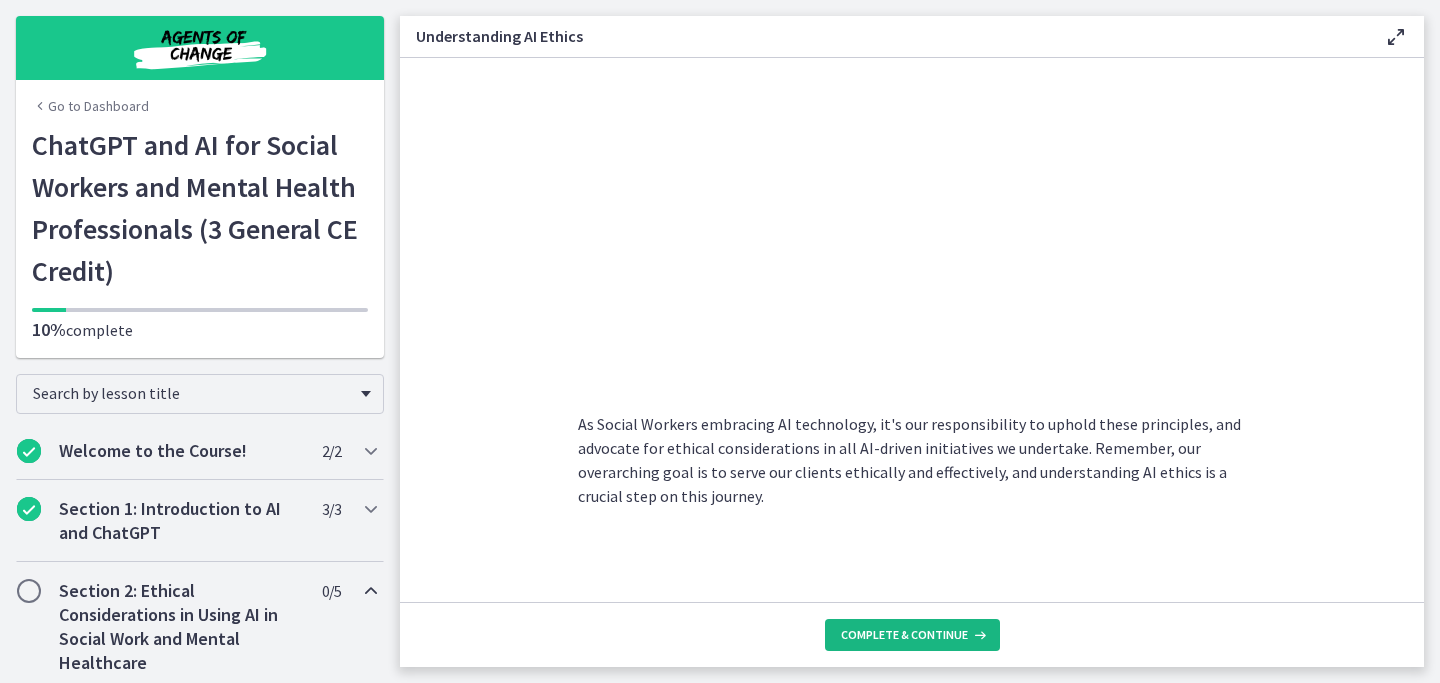 click on "Complete & continue" at bounding box center [912, 635] 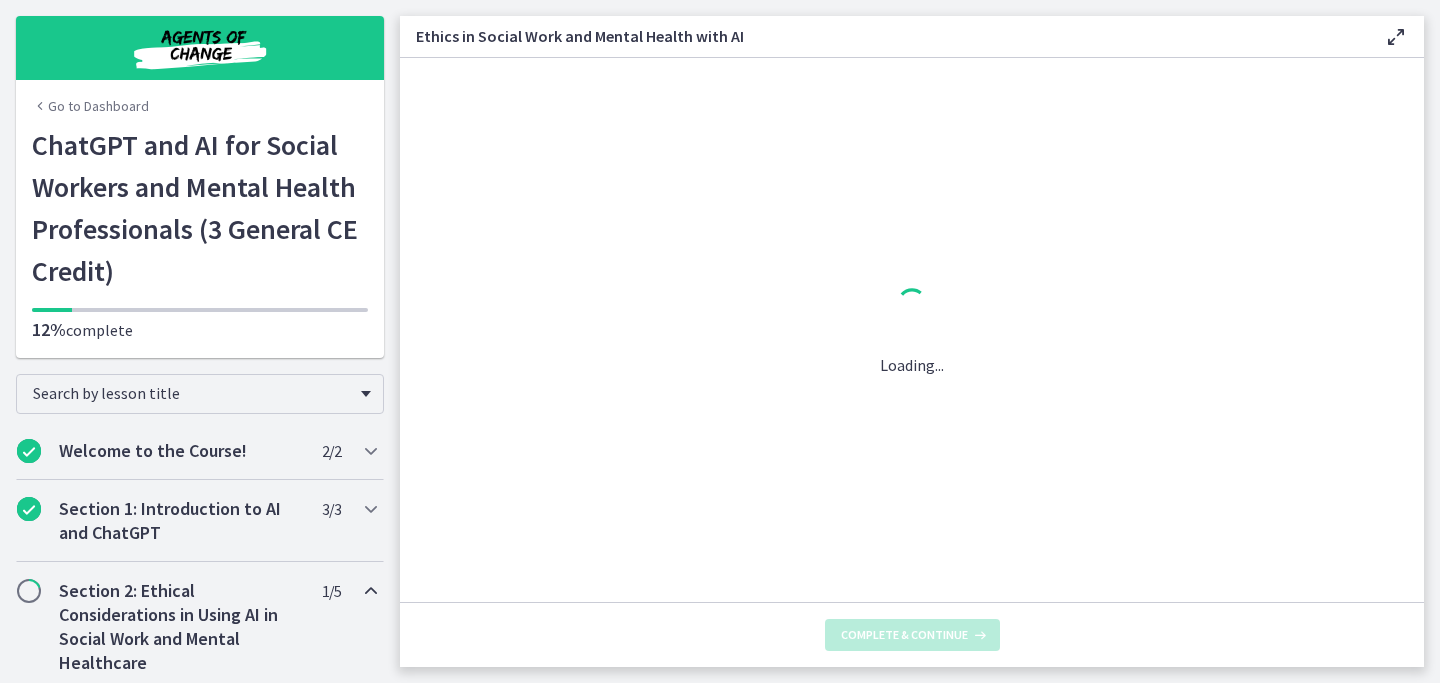 scroll, scrollTop: 0, scrollLeft: 0, axis: both 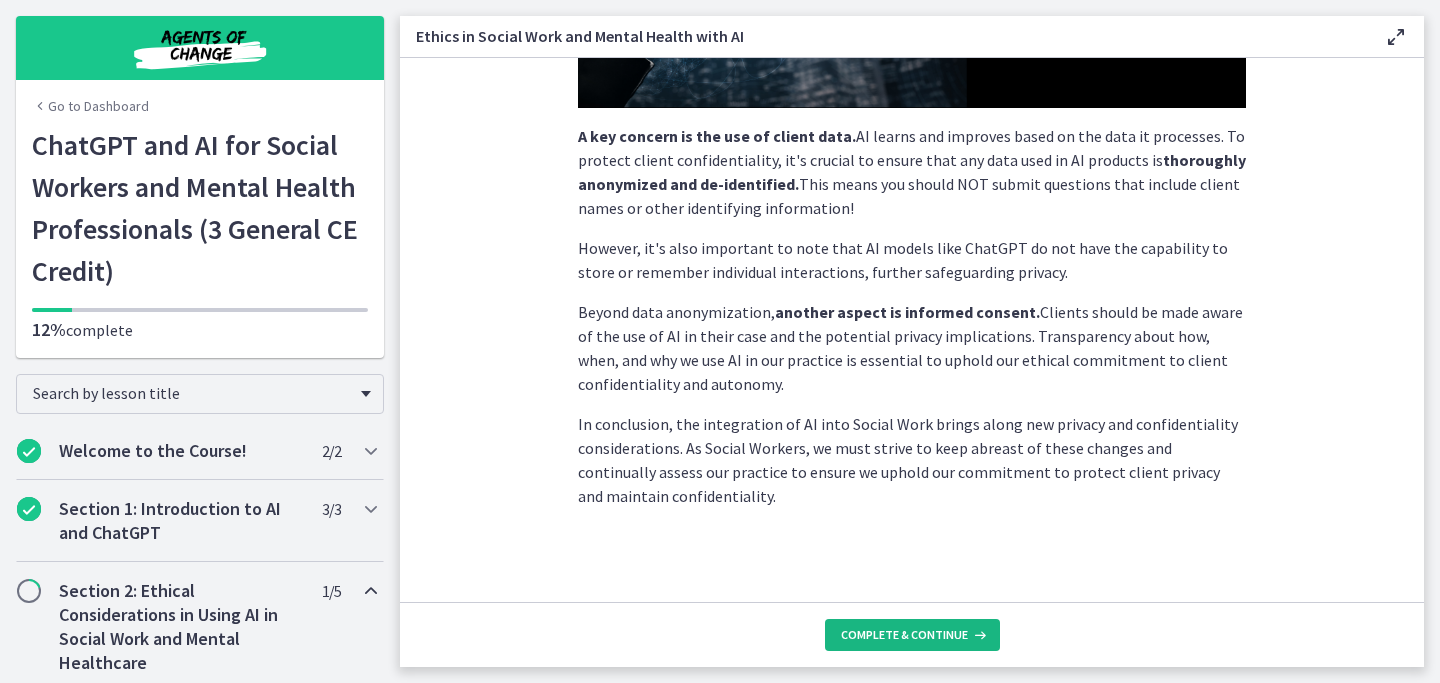 click on "Complete & continue" at bounding box center [904, 635] 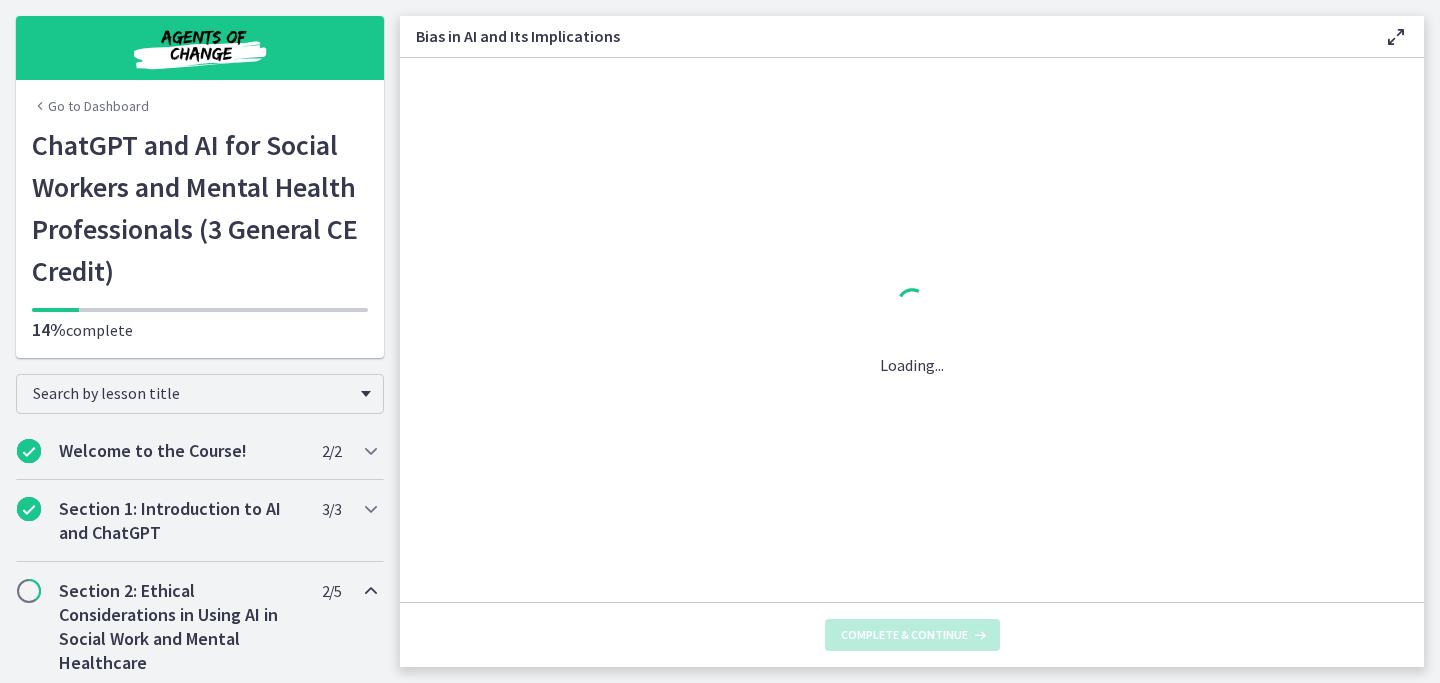 scroll, scrollTop: 0, scrollLeft: 0, axis: both 